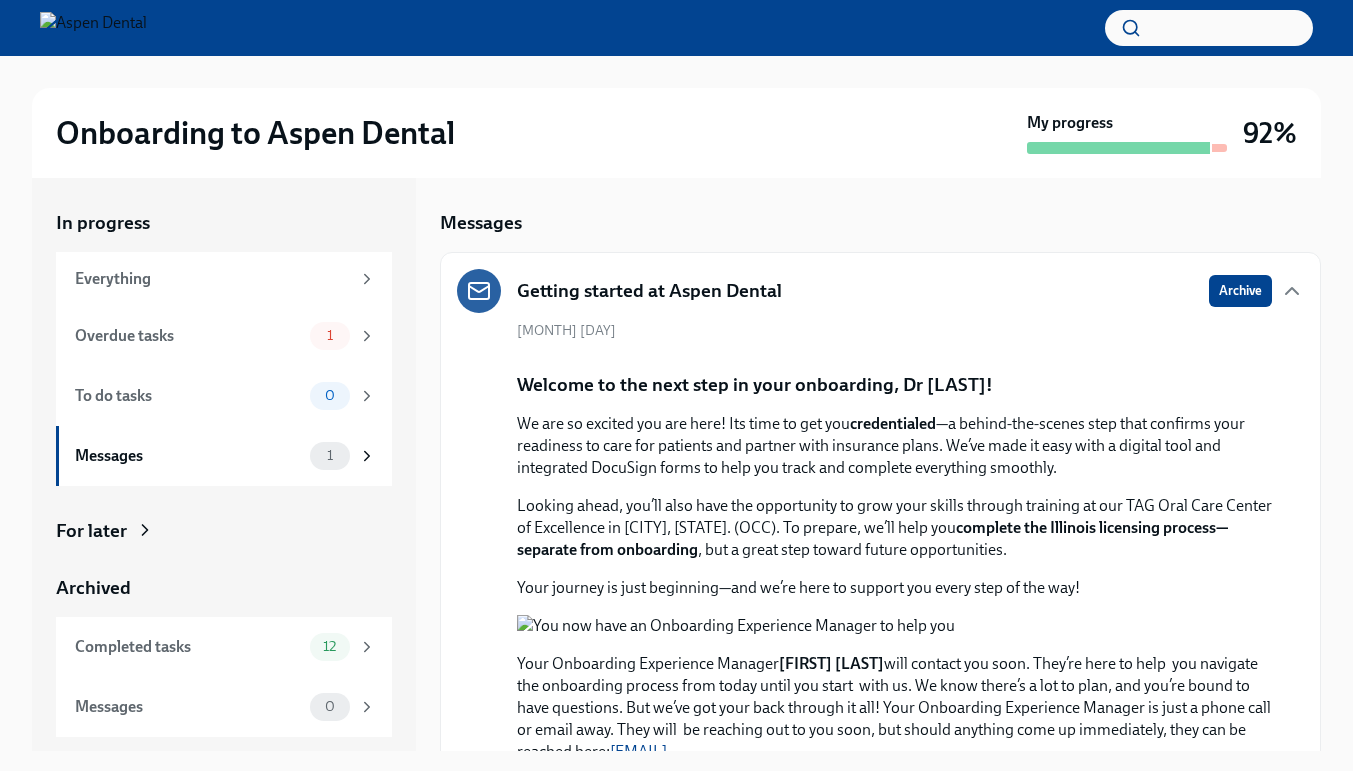 scroll, scrollTop: 0, scrollLeft: 0, axis: both 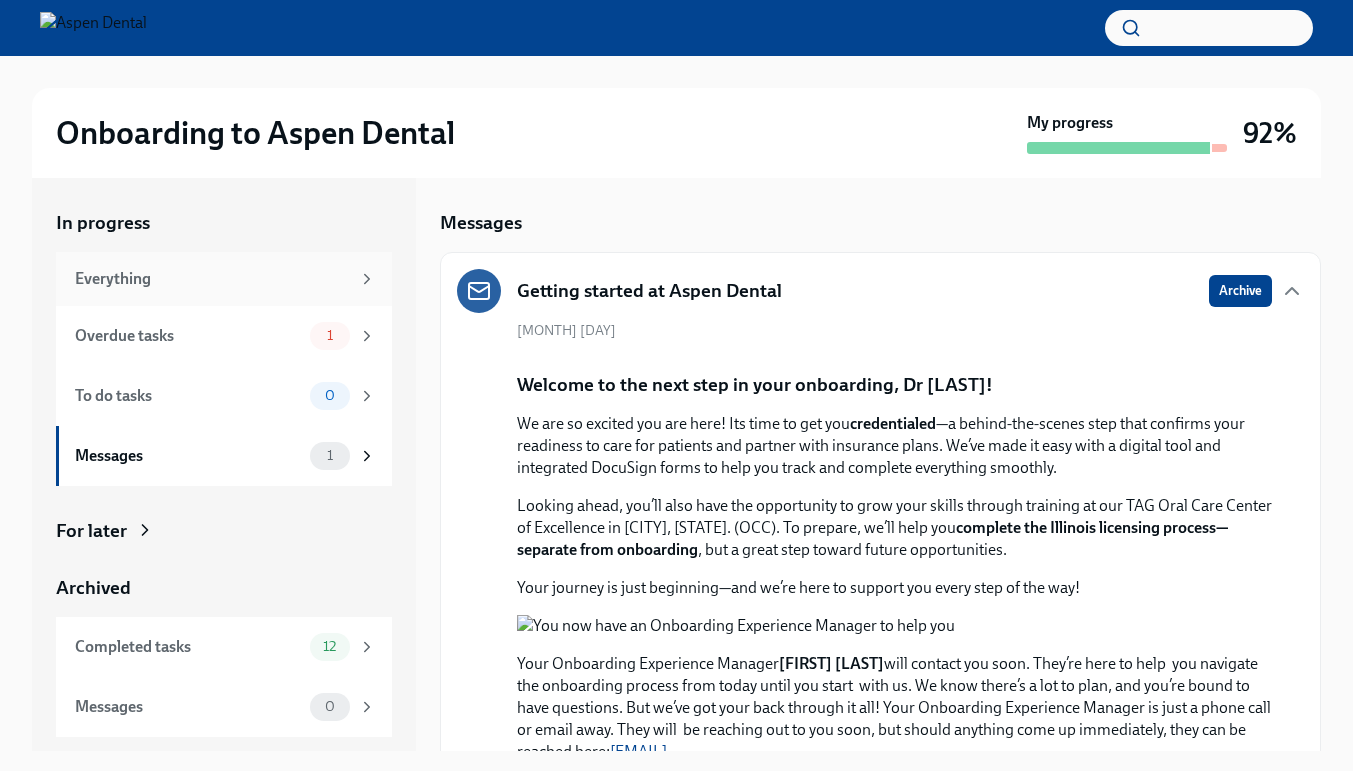 click on "Everything" at bounding box center (212, 279) 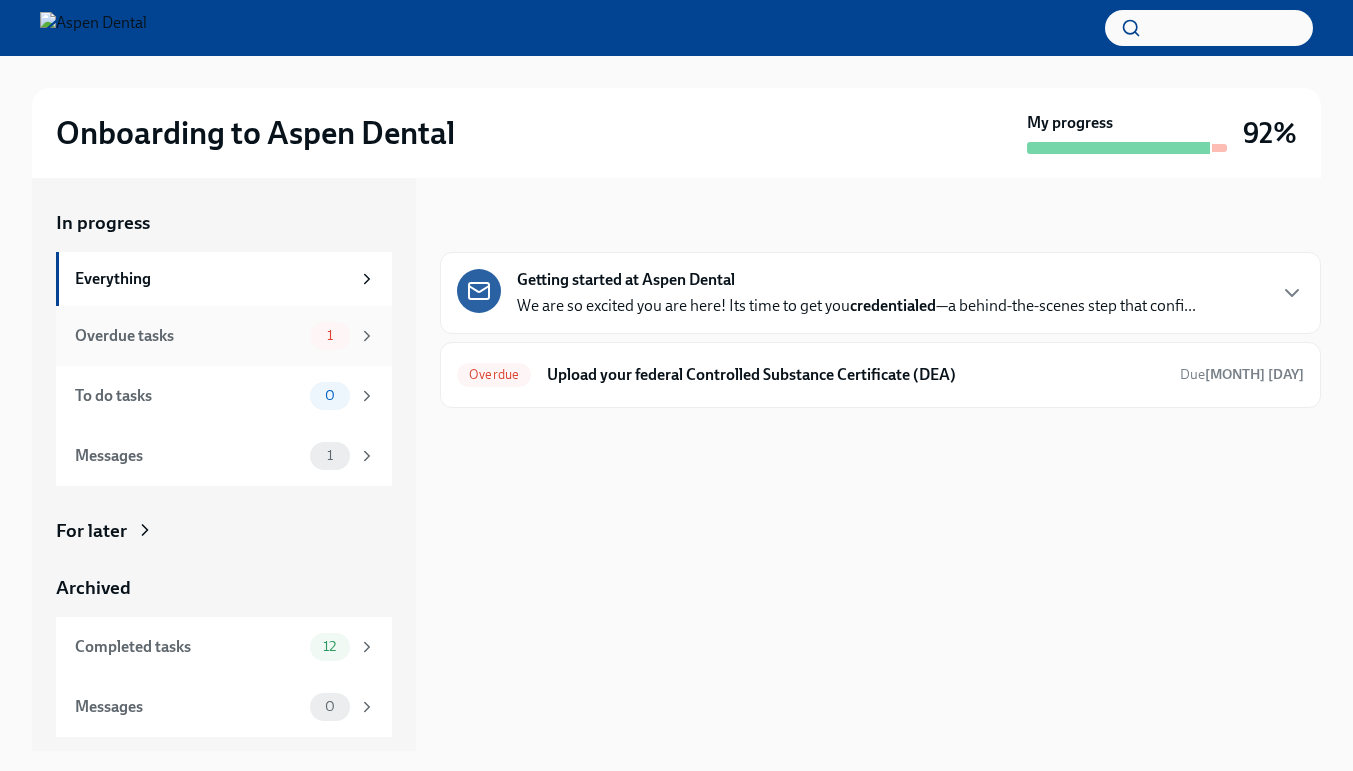 click on "Overdue tasks" at bounding box center [188, 336] 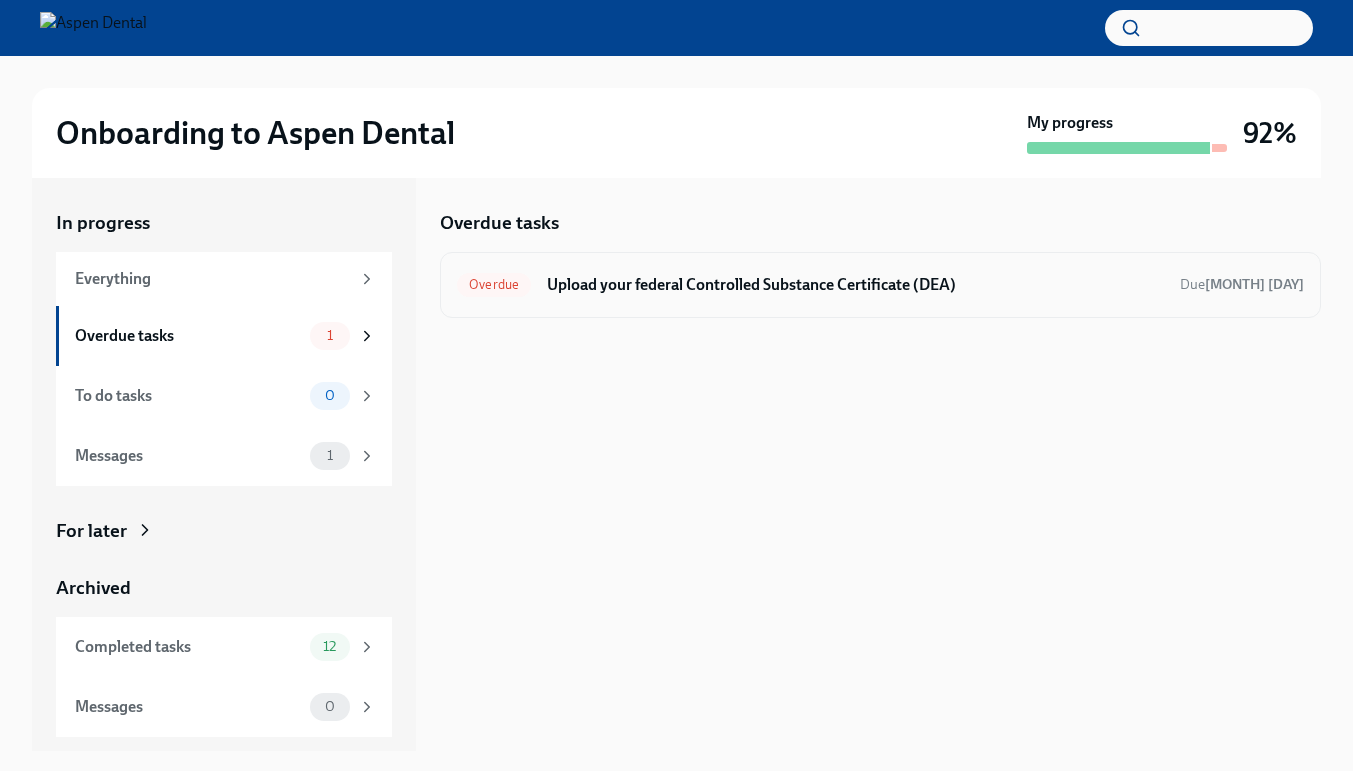 click on "Upload your federal Controlled Substance Certificate (DEA)" at bounding box center (855, 285) 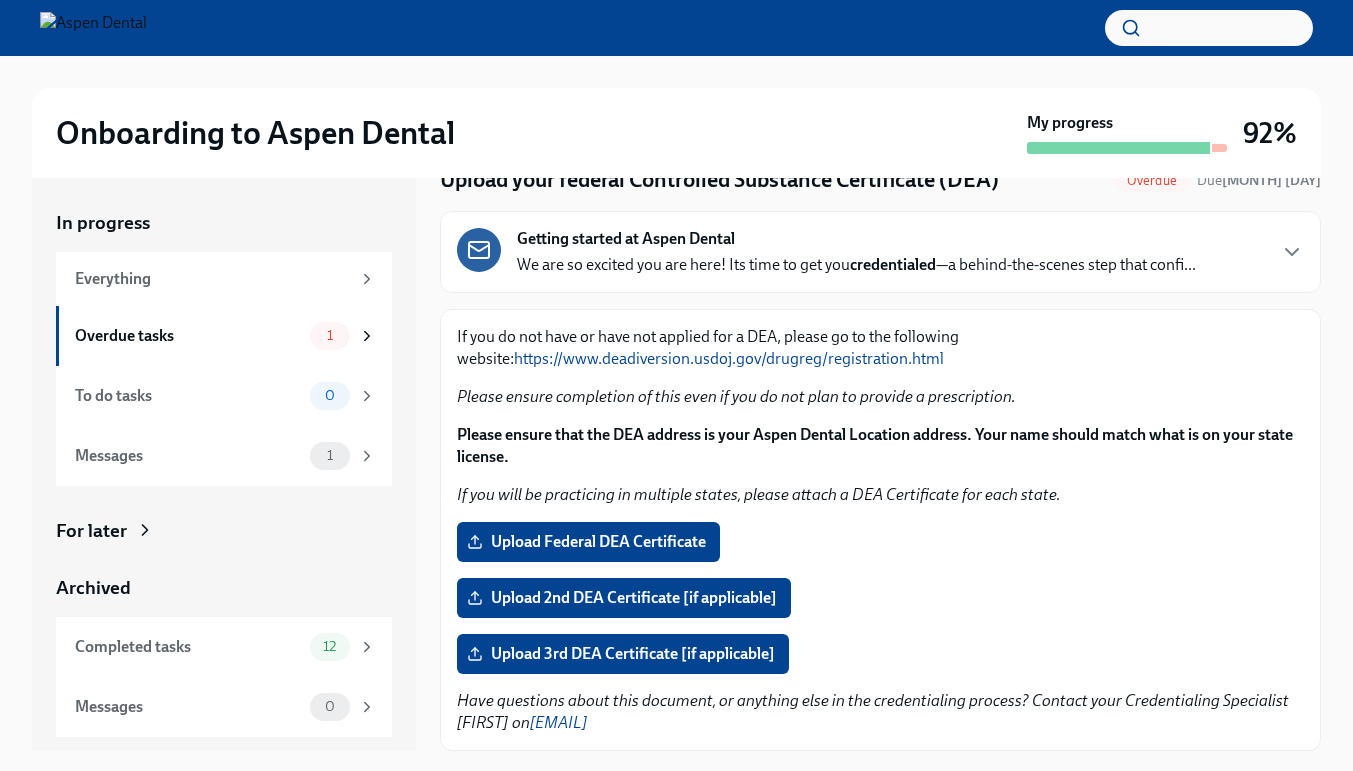 scroll, scrollTop: 85, scrollLeft: 0, axis: vertical 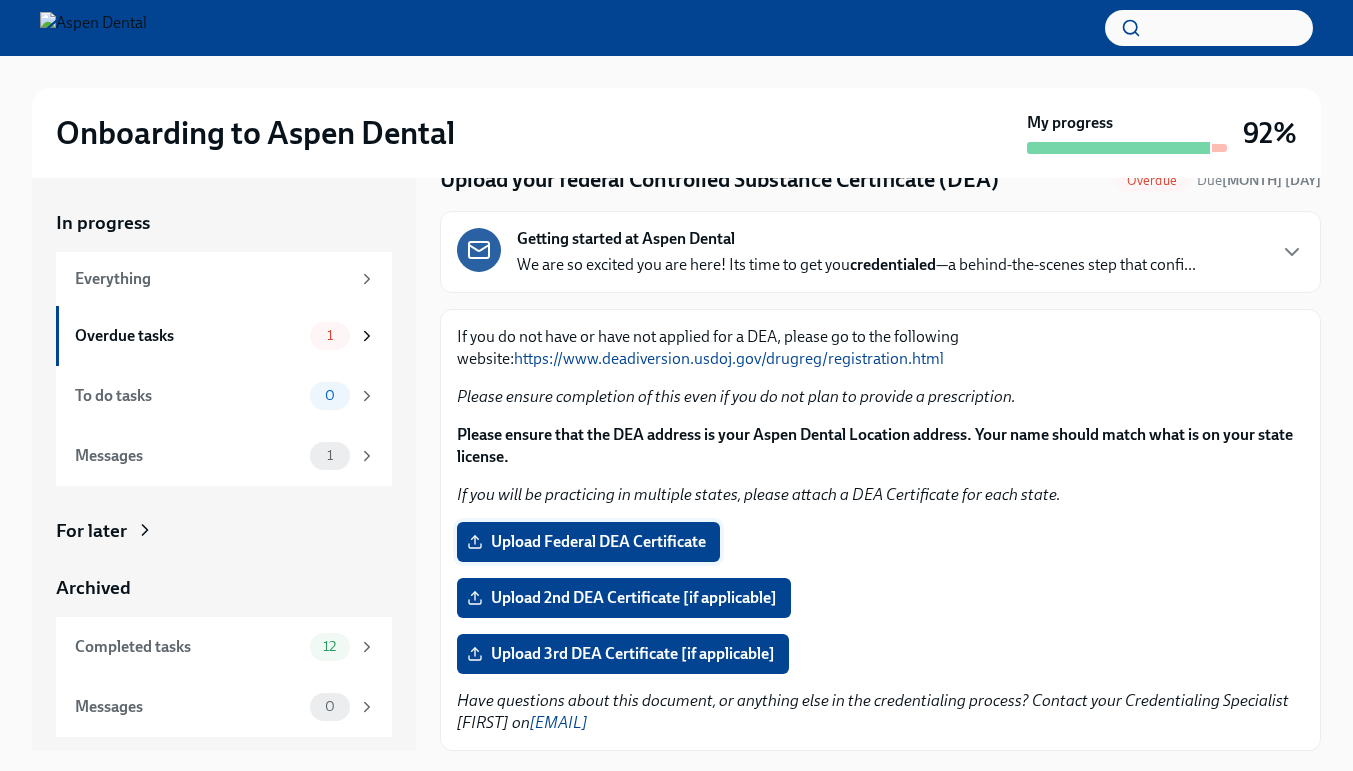 click on "Upload Federal DEA Certificate" at bounding box center (588, 542) 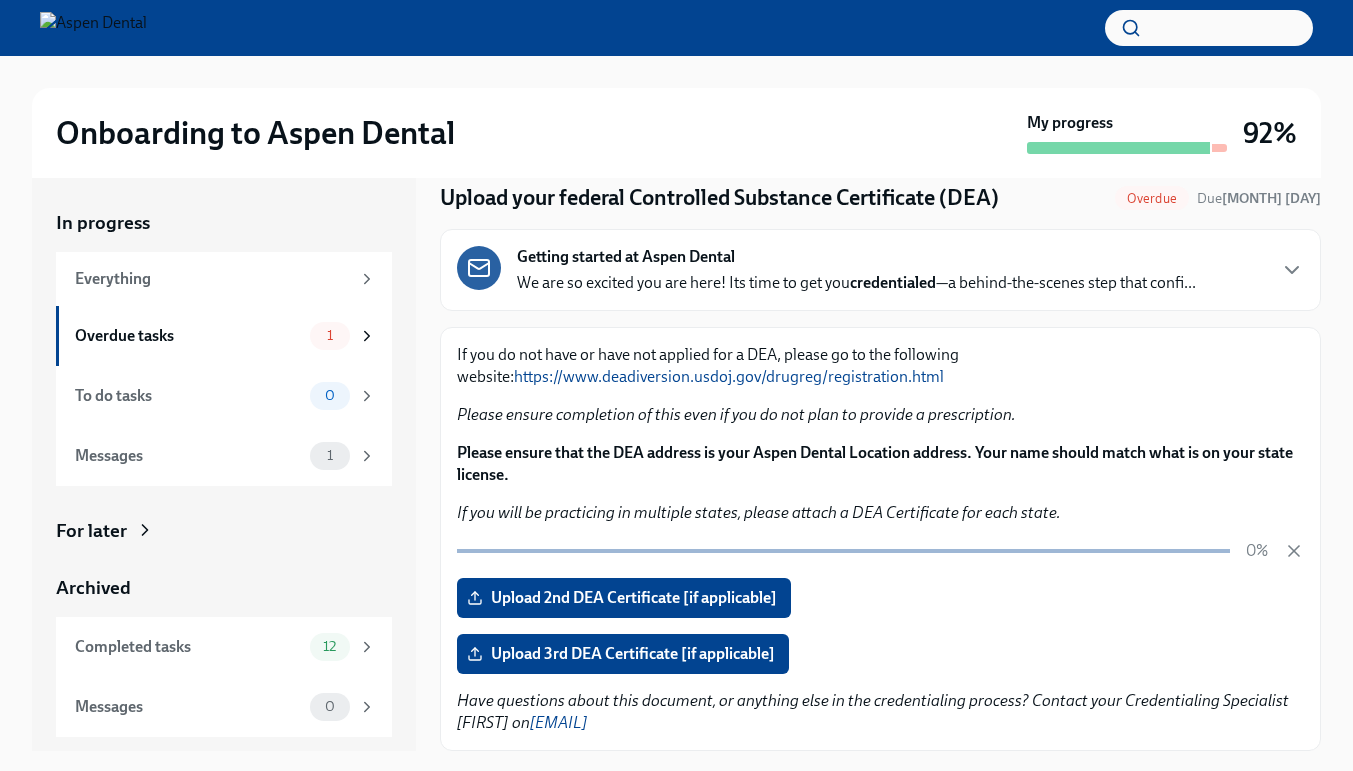 scroll, scrollTop: 67, scrollLeft: 0, axis: vertical 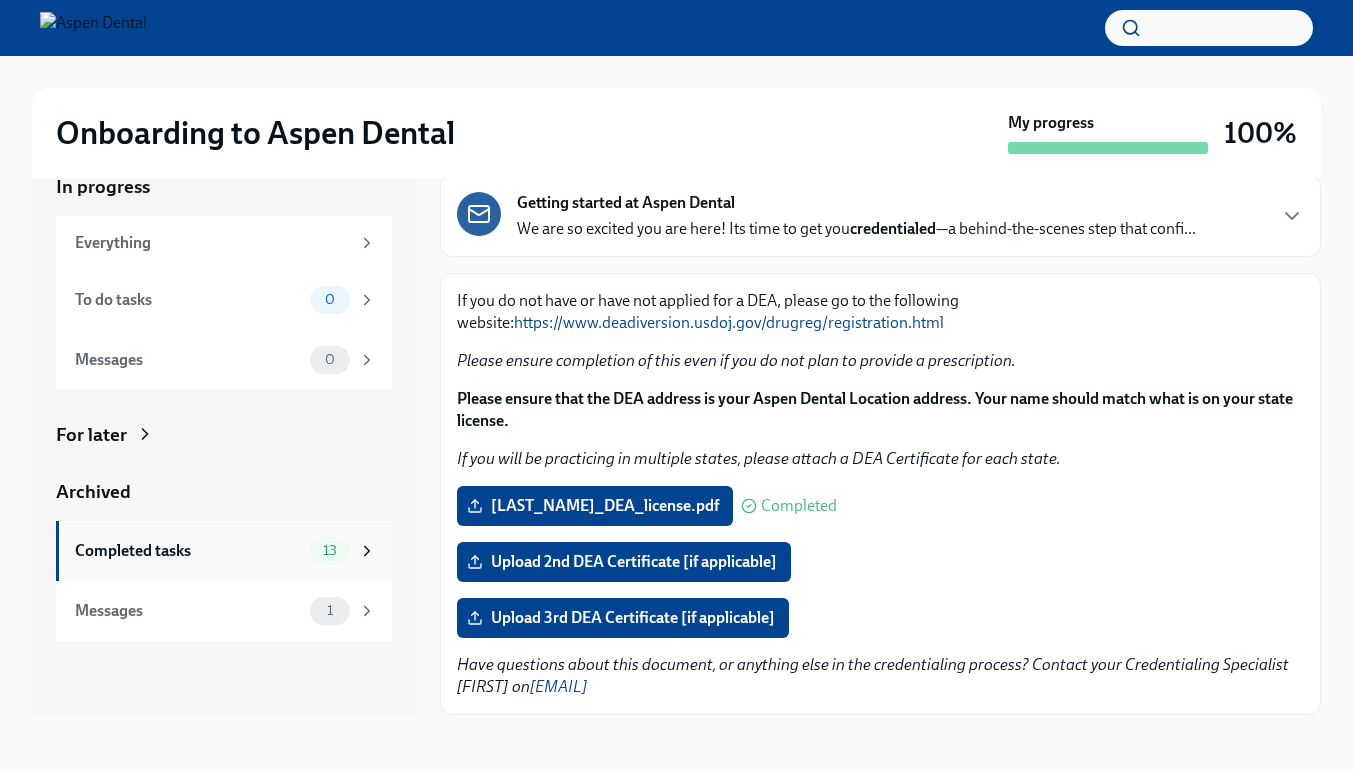 click on "Completed tasks" at bounding box center [188, 551] 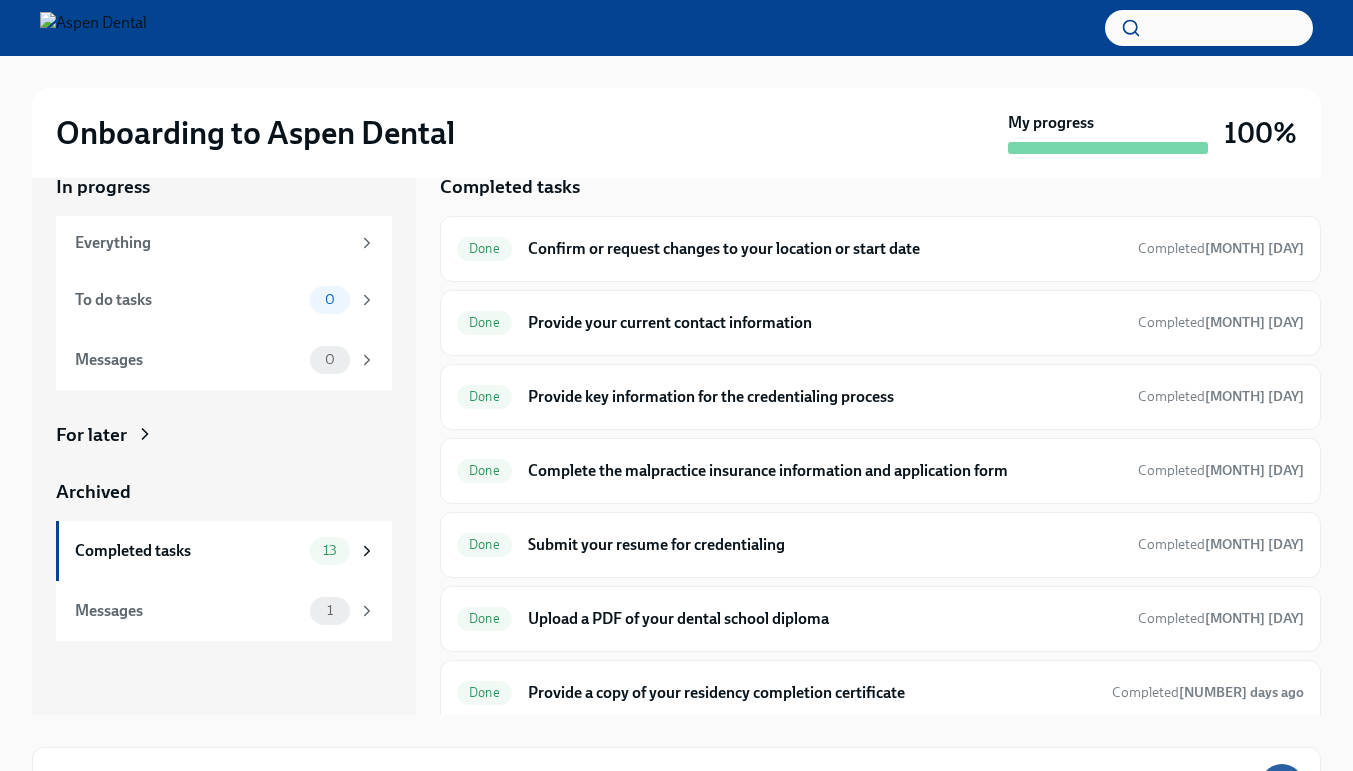 scroll, scrollTop: 2, scrollLeft: 0, axis: vertical 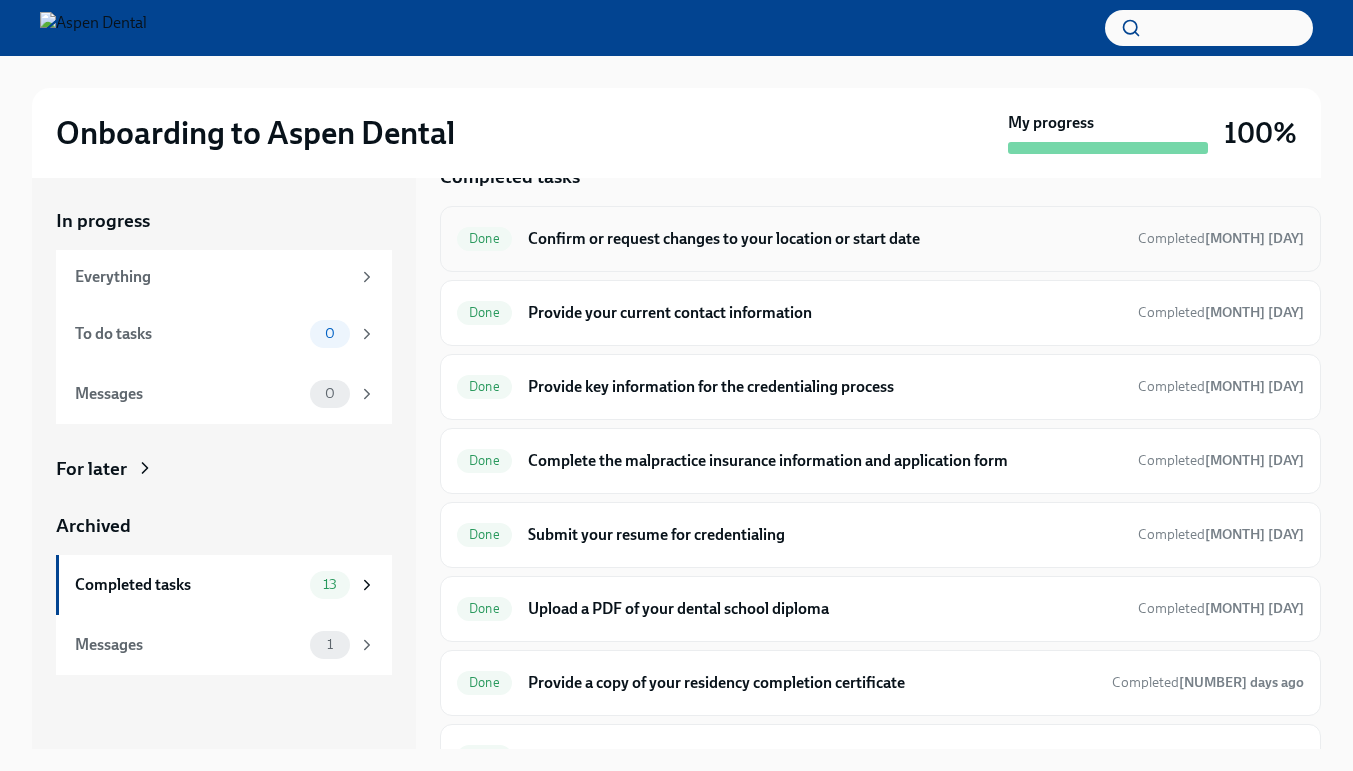 click on "Confirm or request changes to your location or start date" at bounding box center [825, 239] 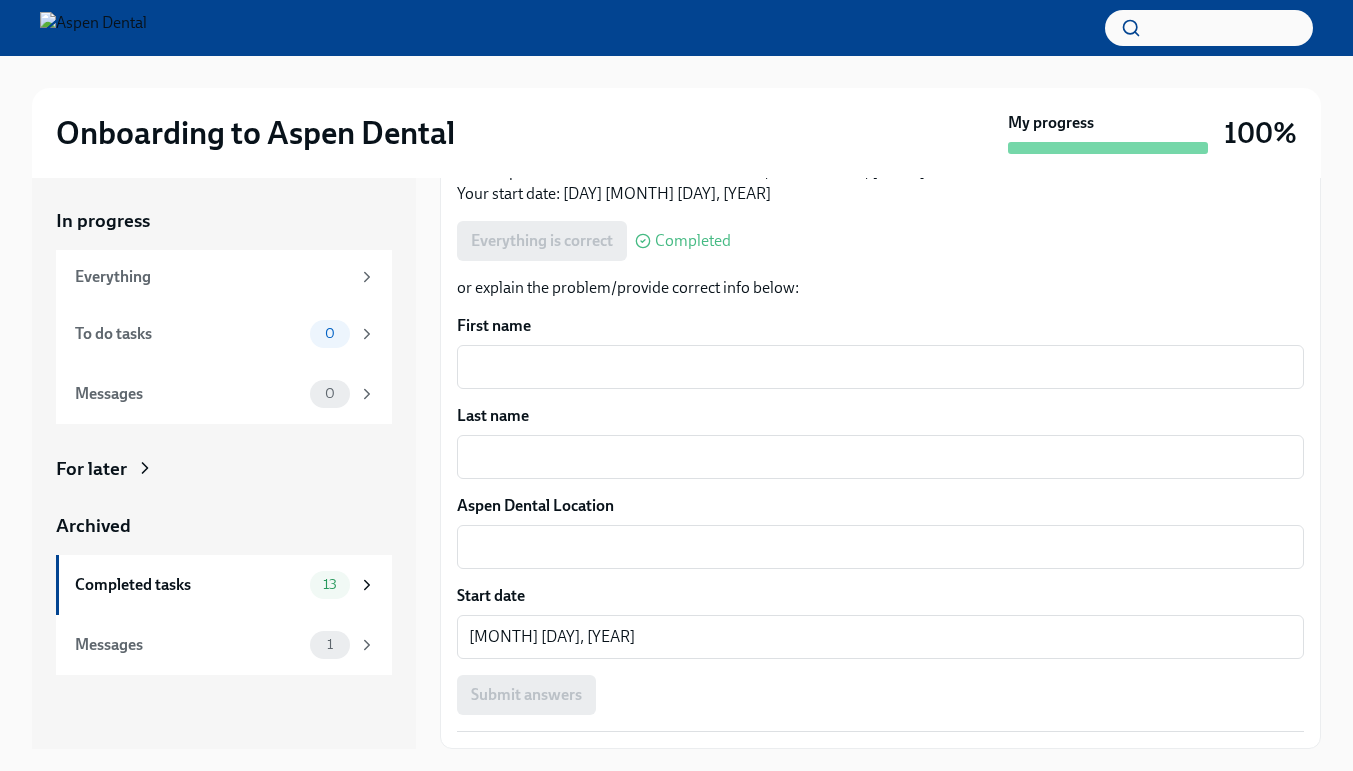 scroll, scrollTop: 292, scrollLeft: 0, axis: vertical 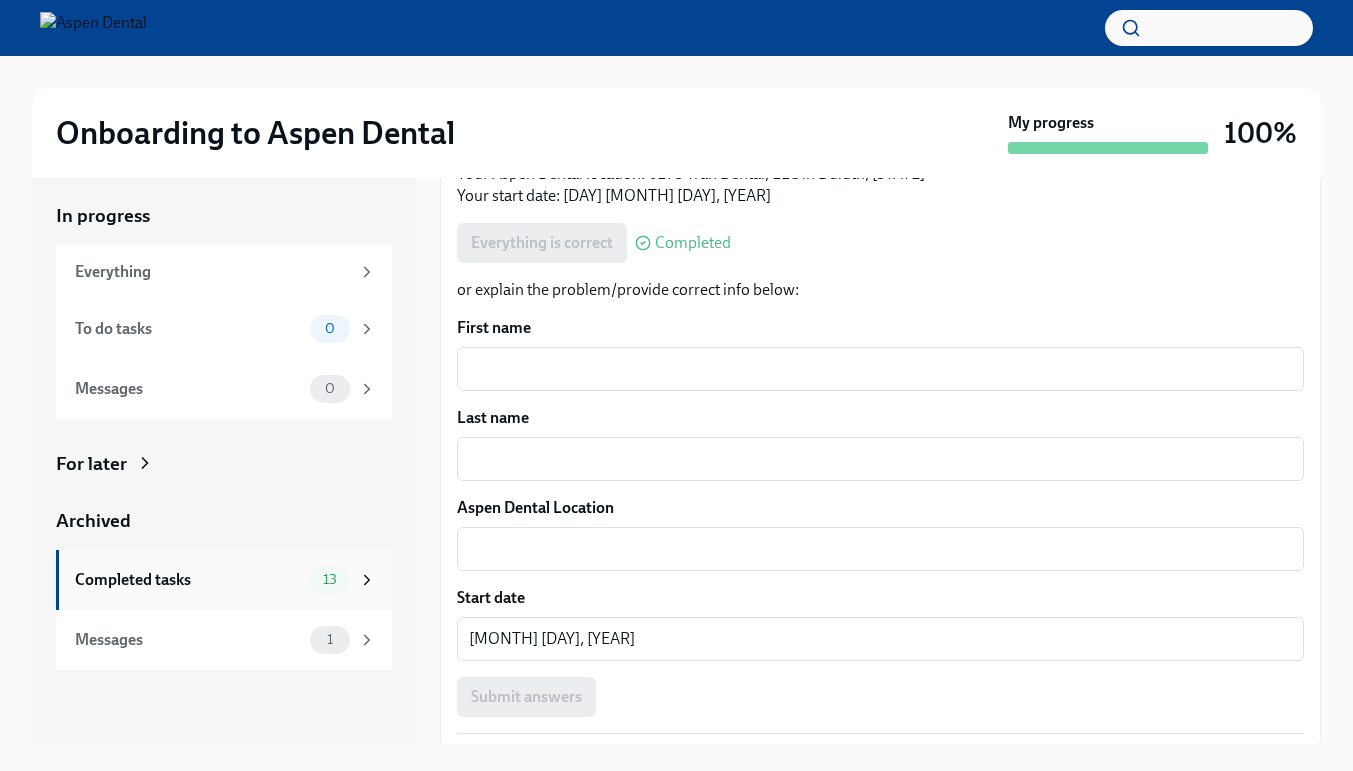 click on "13" at bounding box center [330, 580] 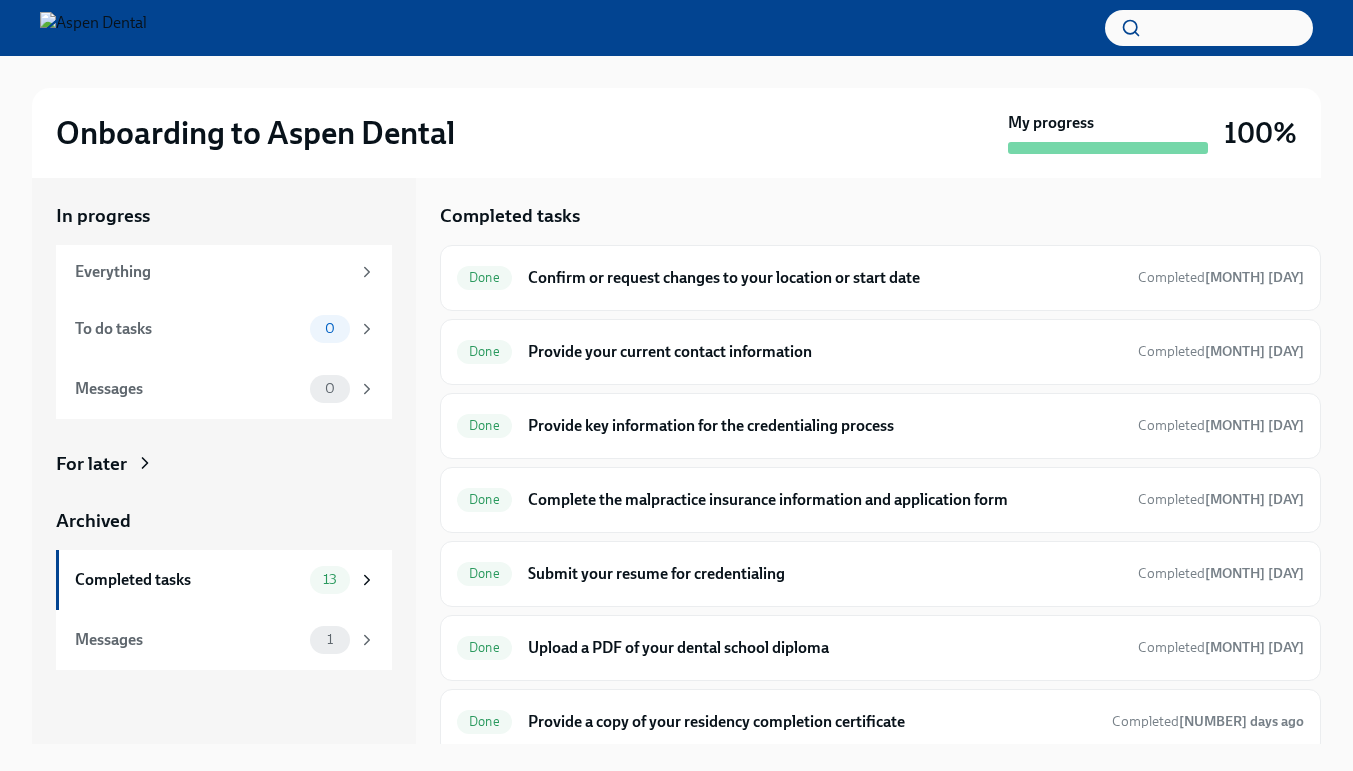 scroll, scrollTop: 2, scrollLeft: 0, axis: vertical 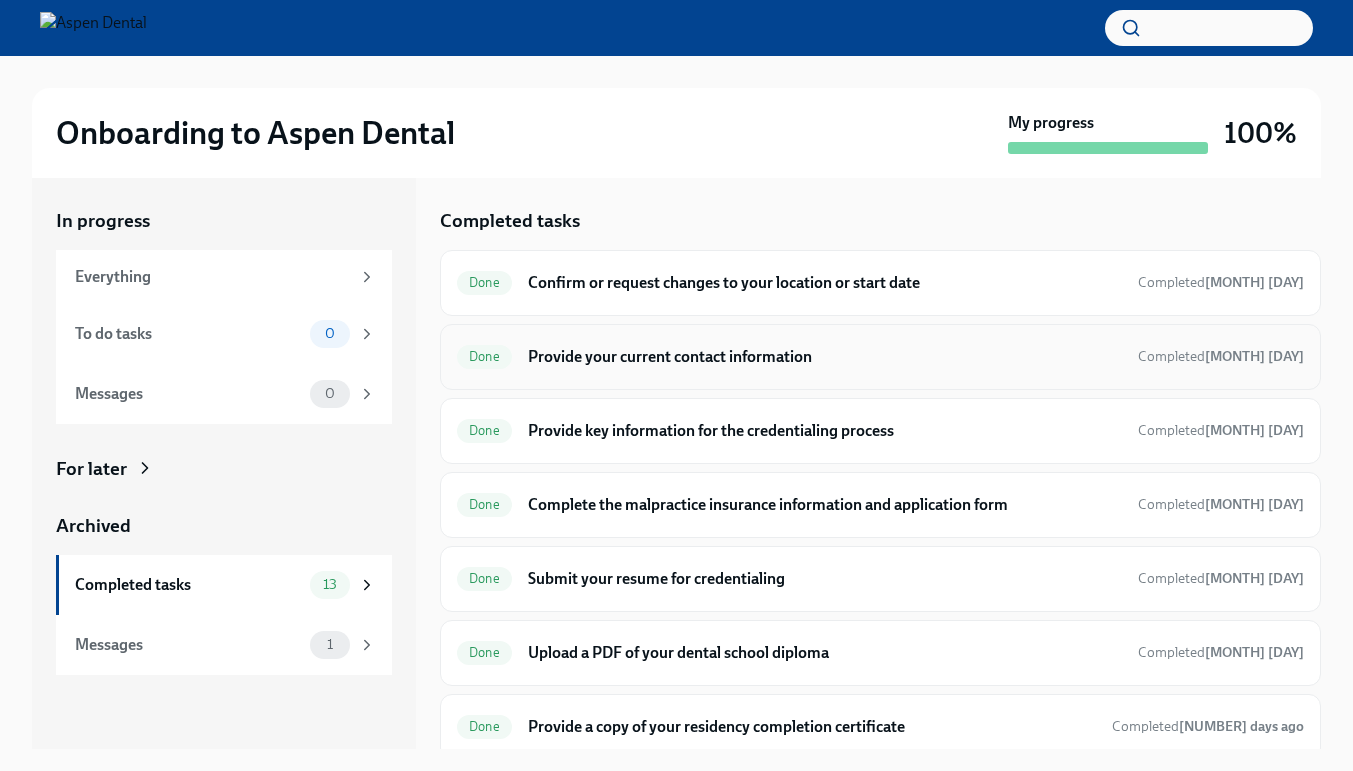 click on "Provide your current contact information" at bounding box center [825, 357] 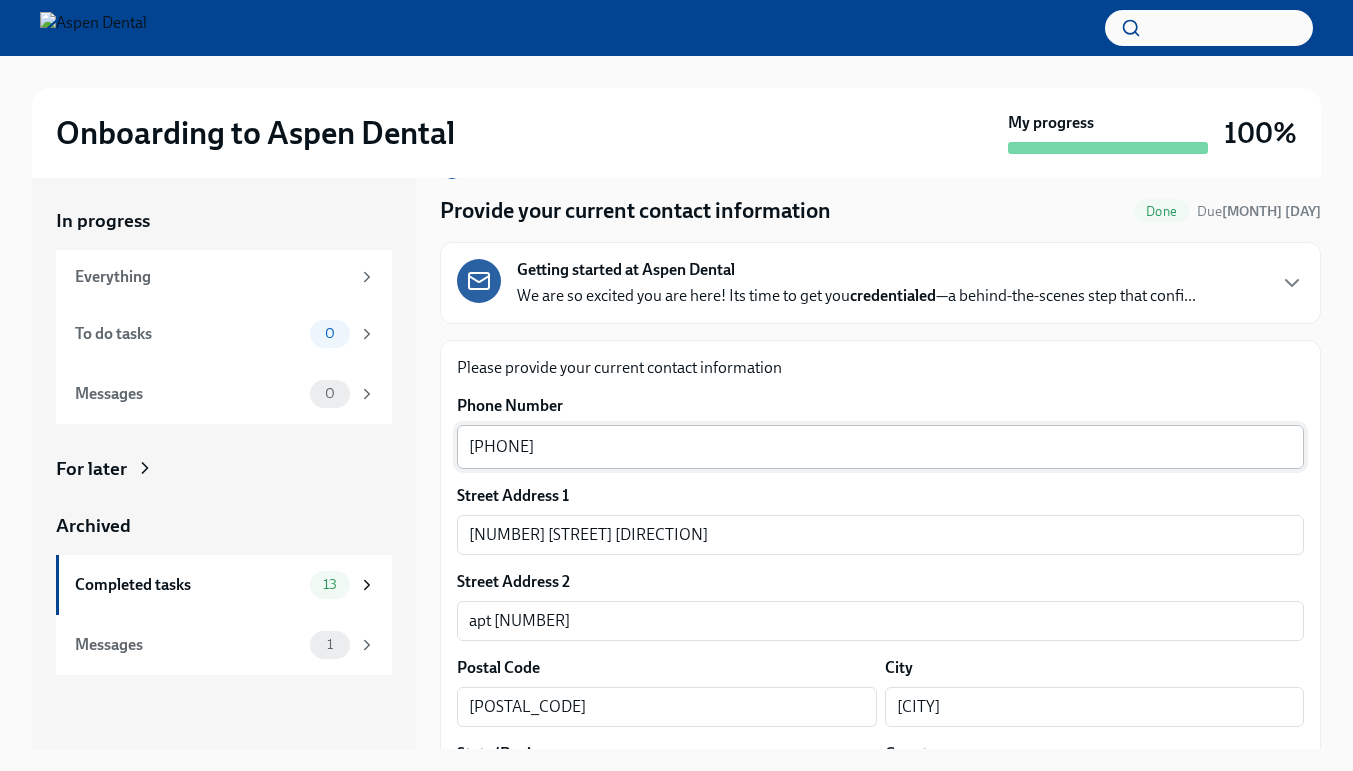 scroll, scrollTop: 83, scrollLeft: 0, axis: vertical 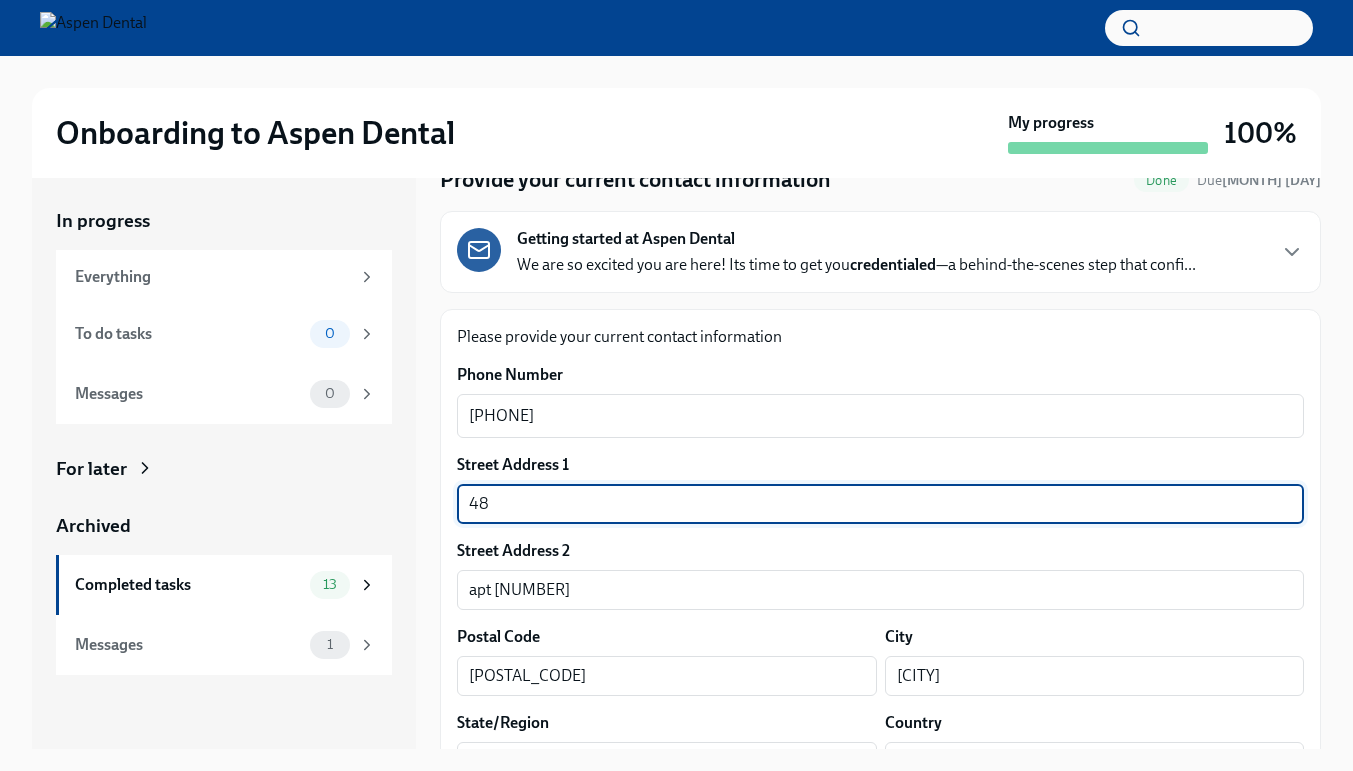type on "4" 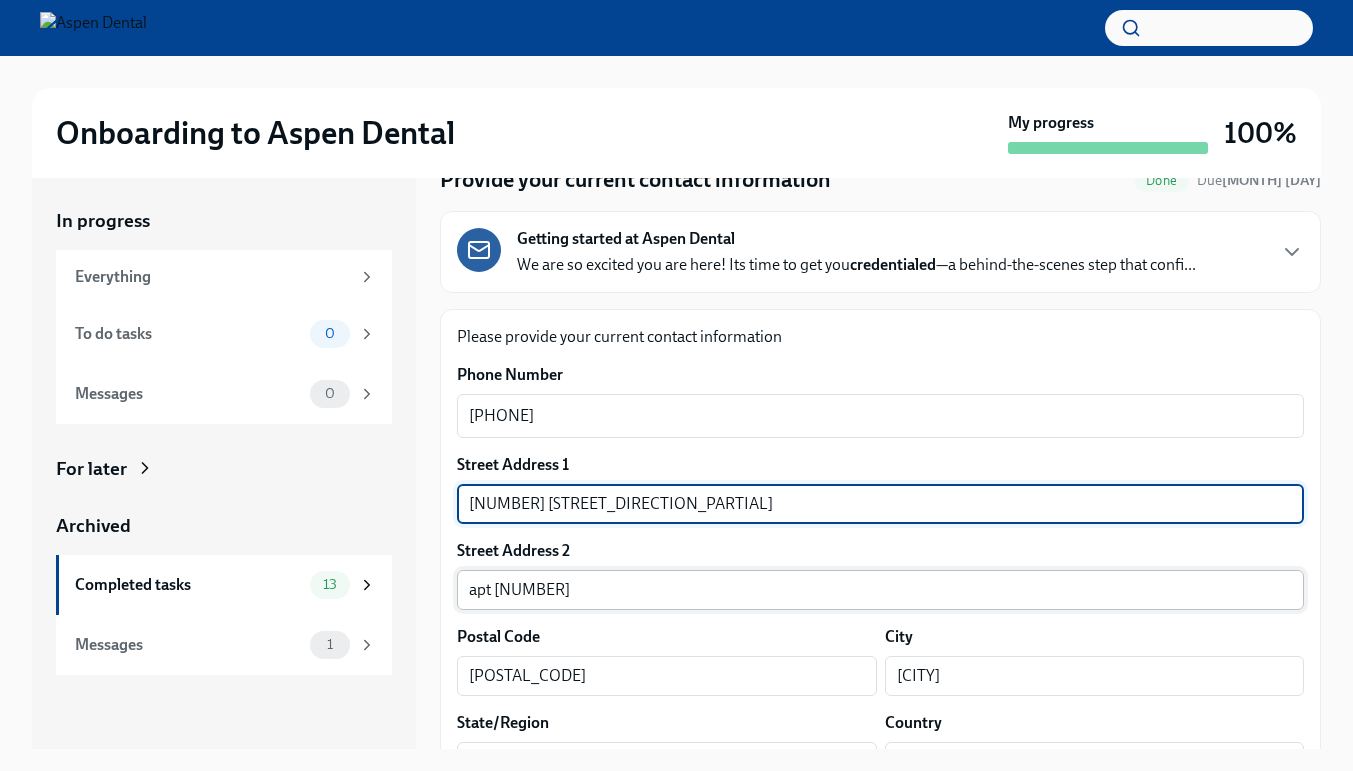 type on "[NUMBER] [STREET_DIRECTION_PARTIAL]" 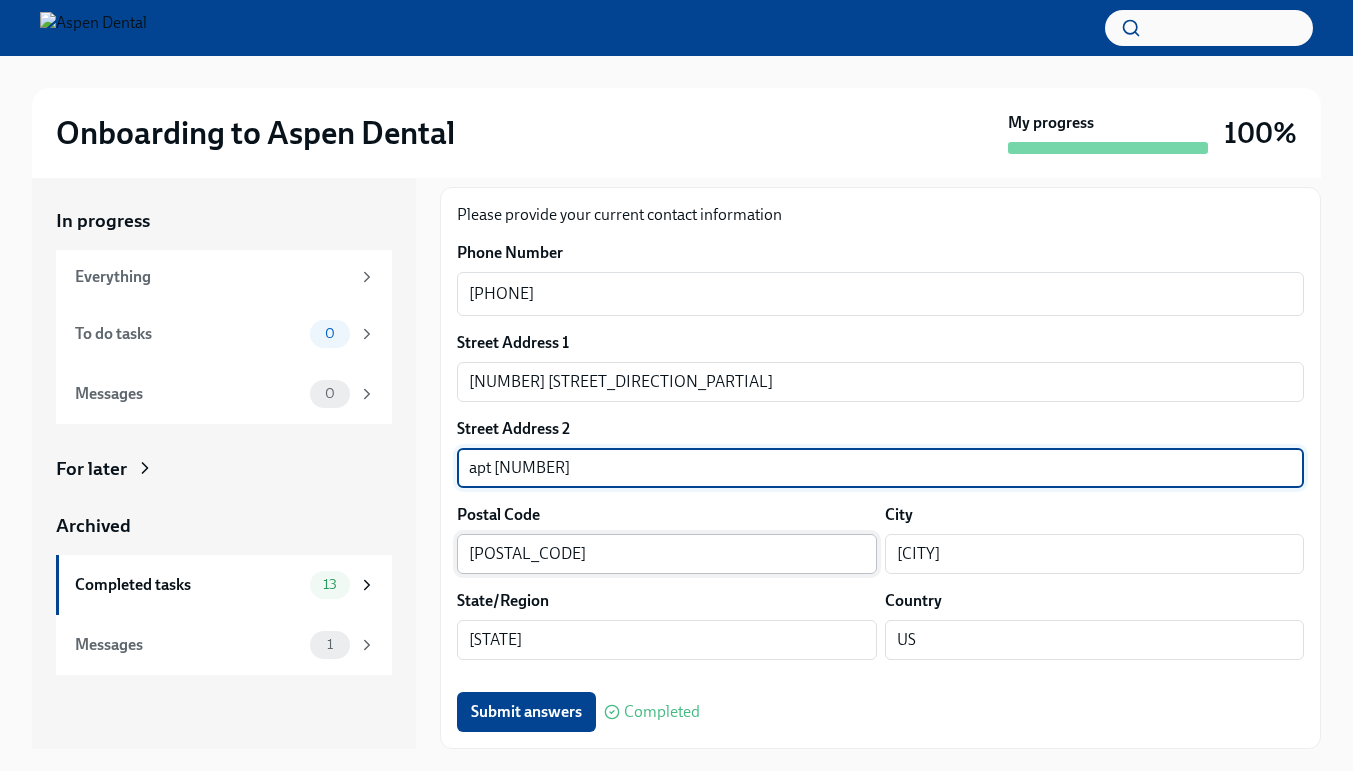 scroll, scrollTop: 205, scrollLeft: 0, axis: vertical 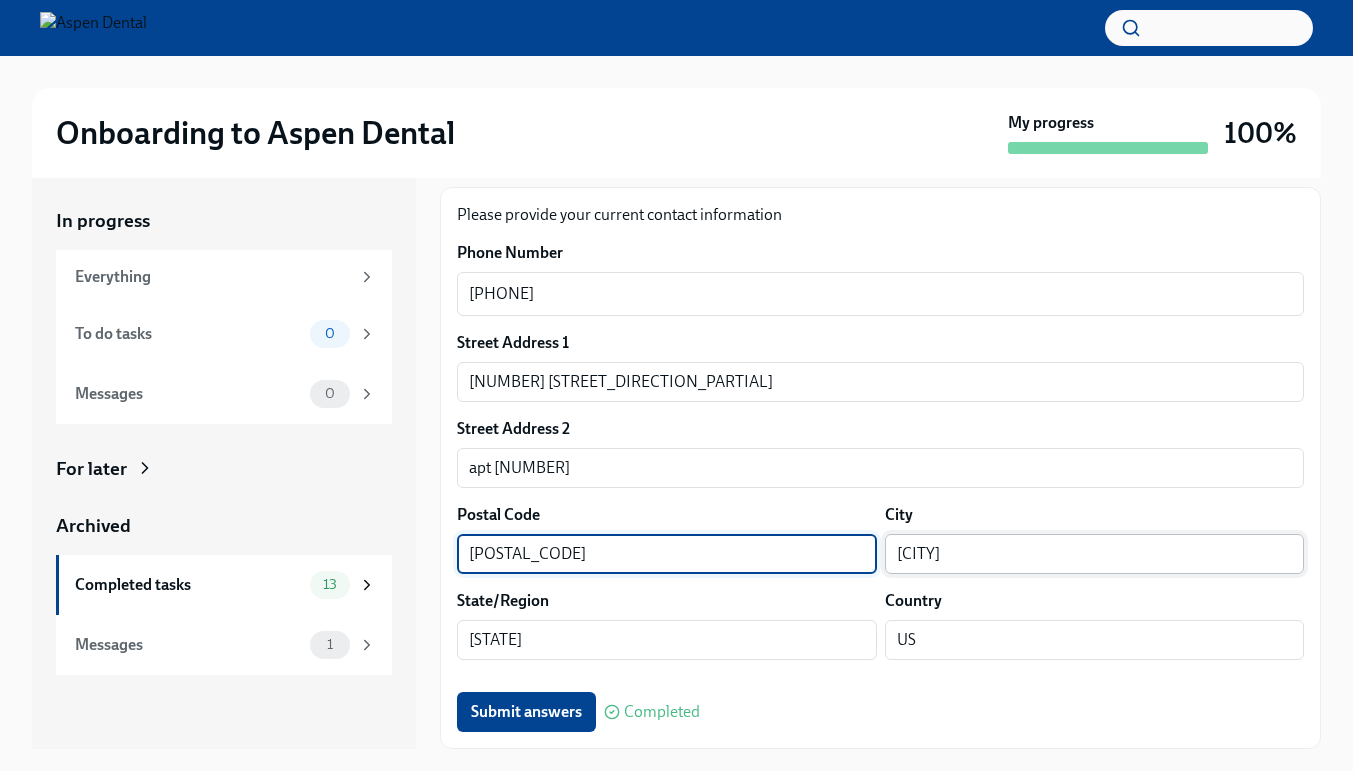 type on "[POSTAL_CODE]" 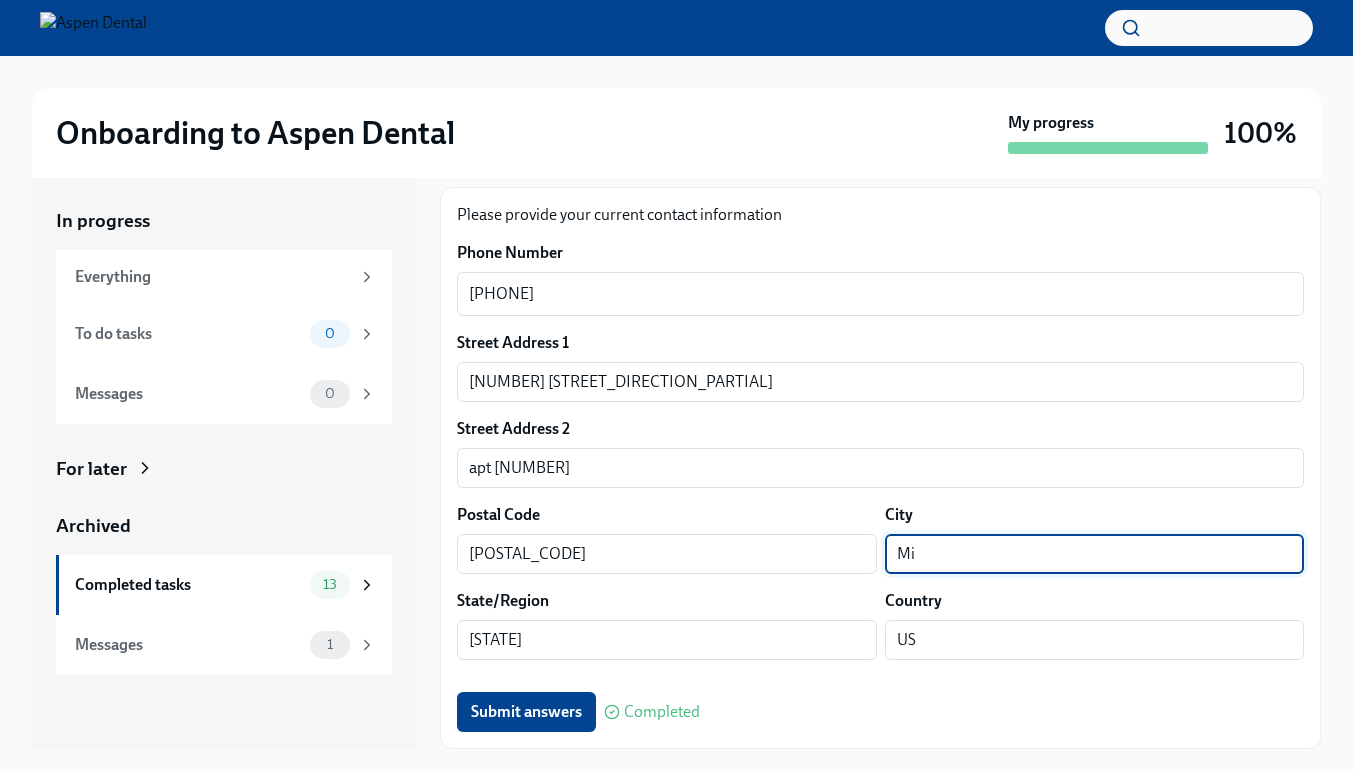 type on "M" 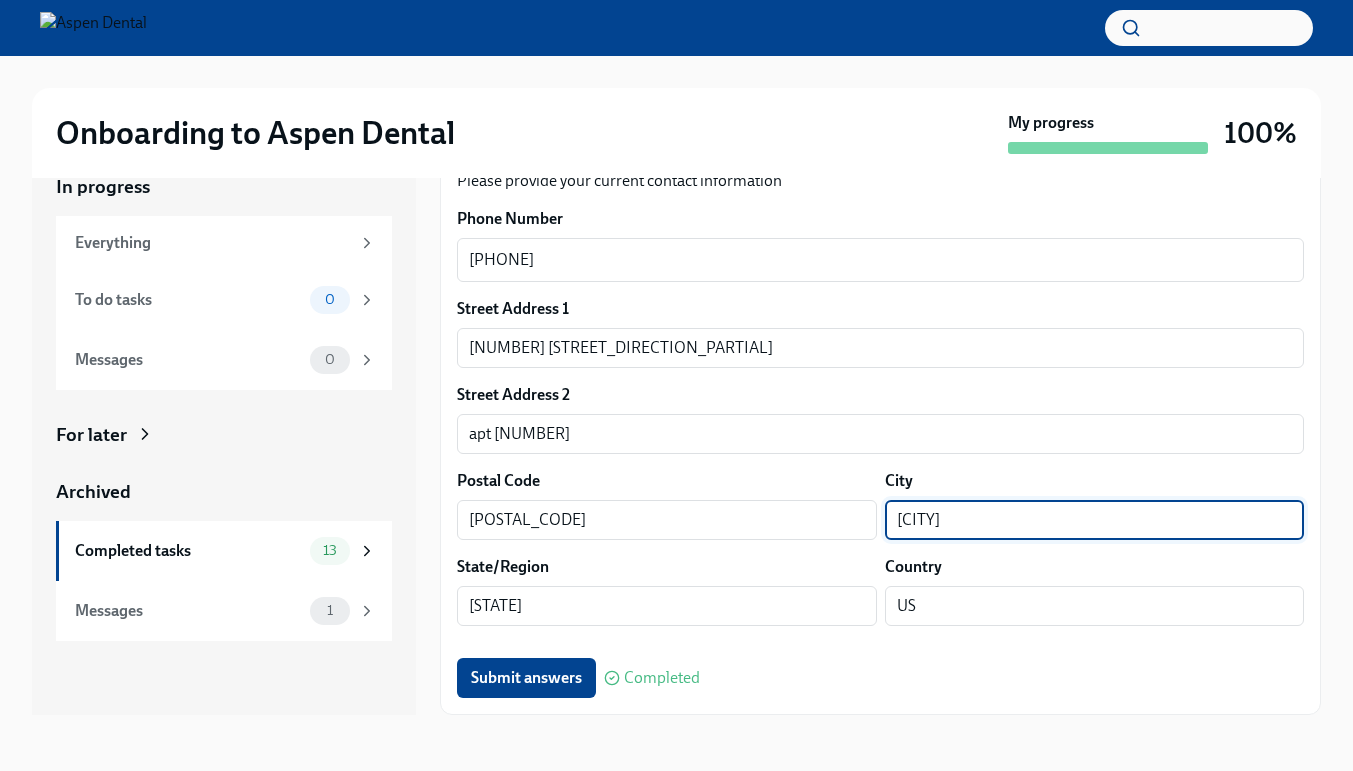 scroll, scrollTop: 36, scrollLeft: 0, axis: vertical 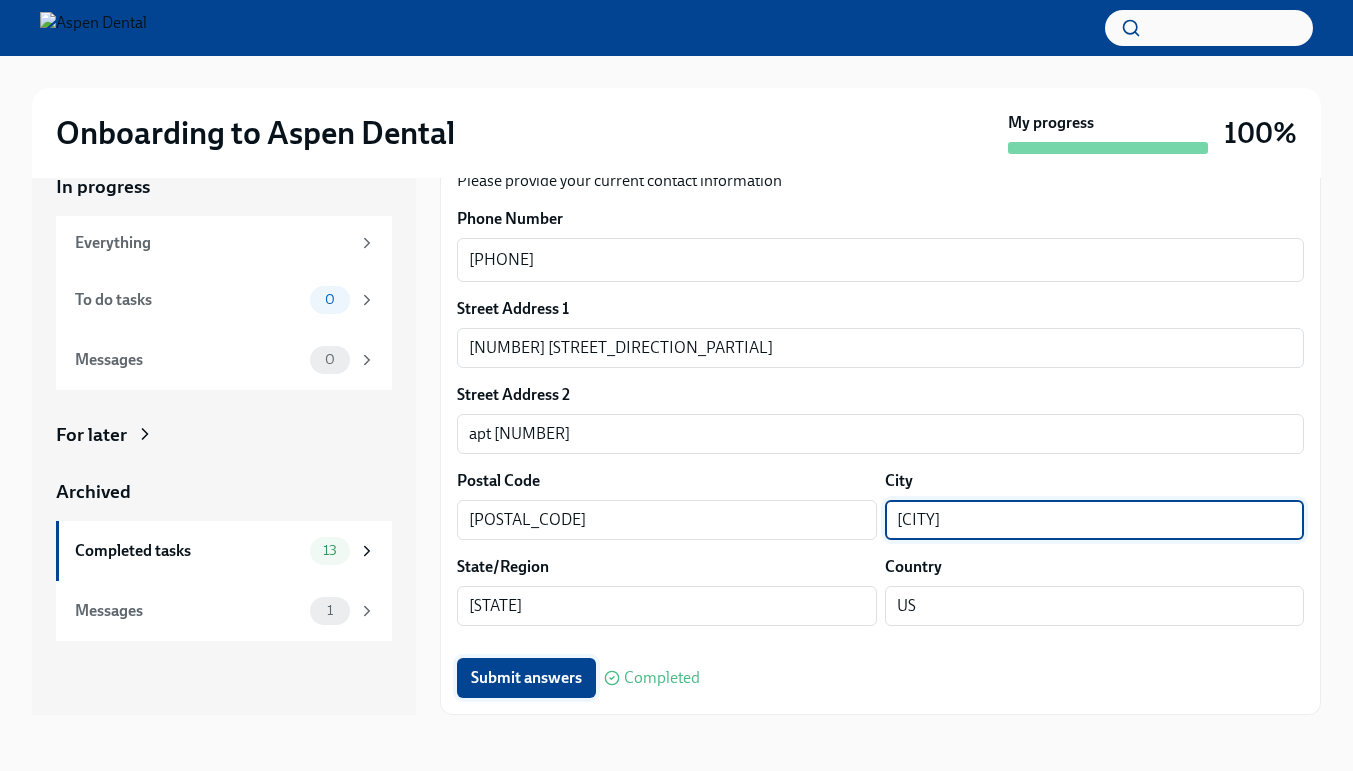 type on "[CITY]" 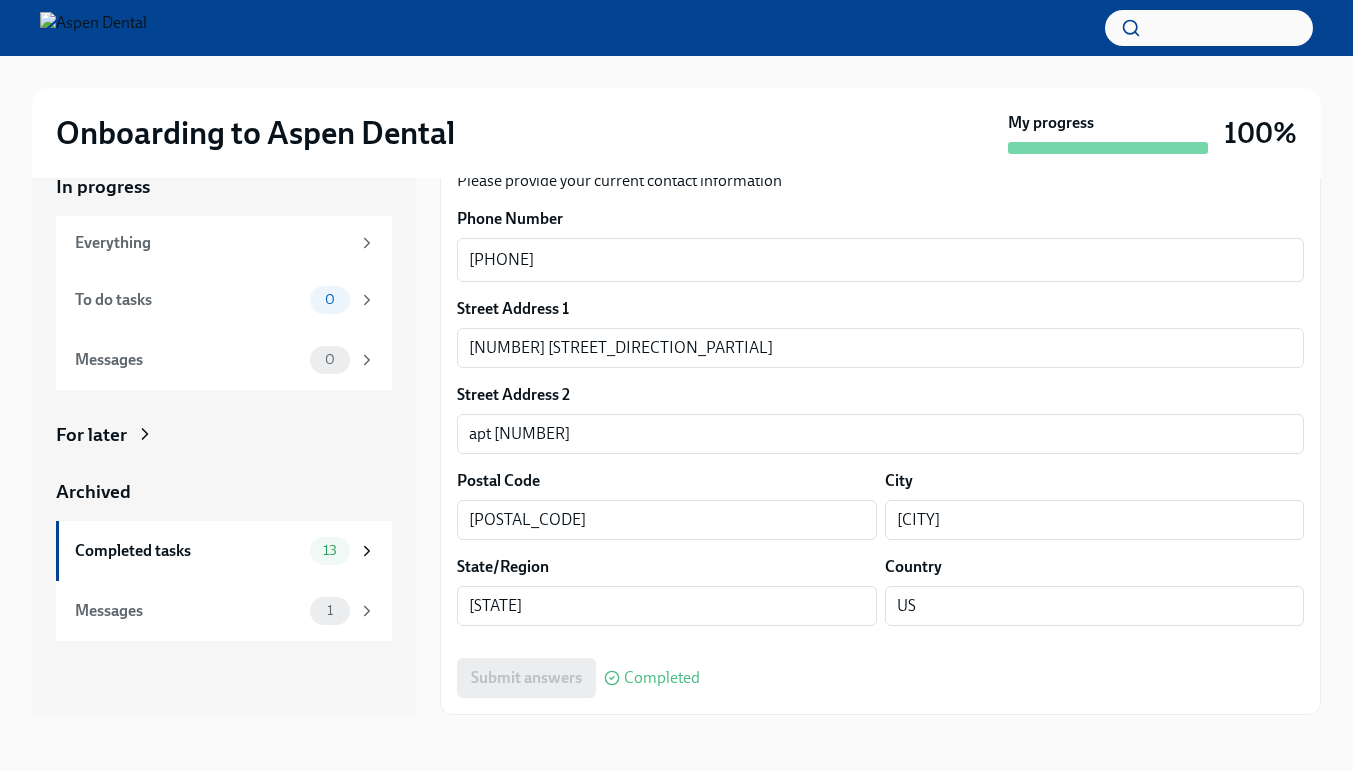 scroll, scrollTop: 205, scrollLeft: 0, axis: vertical 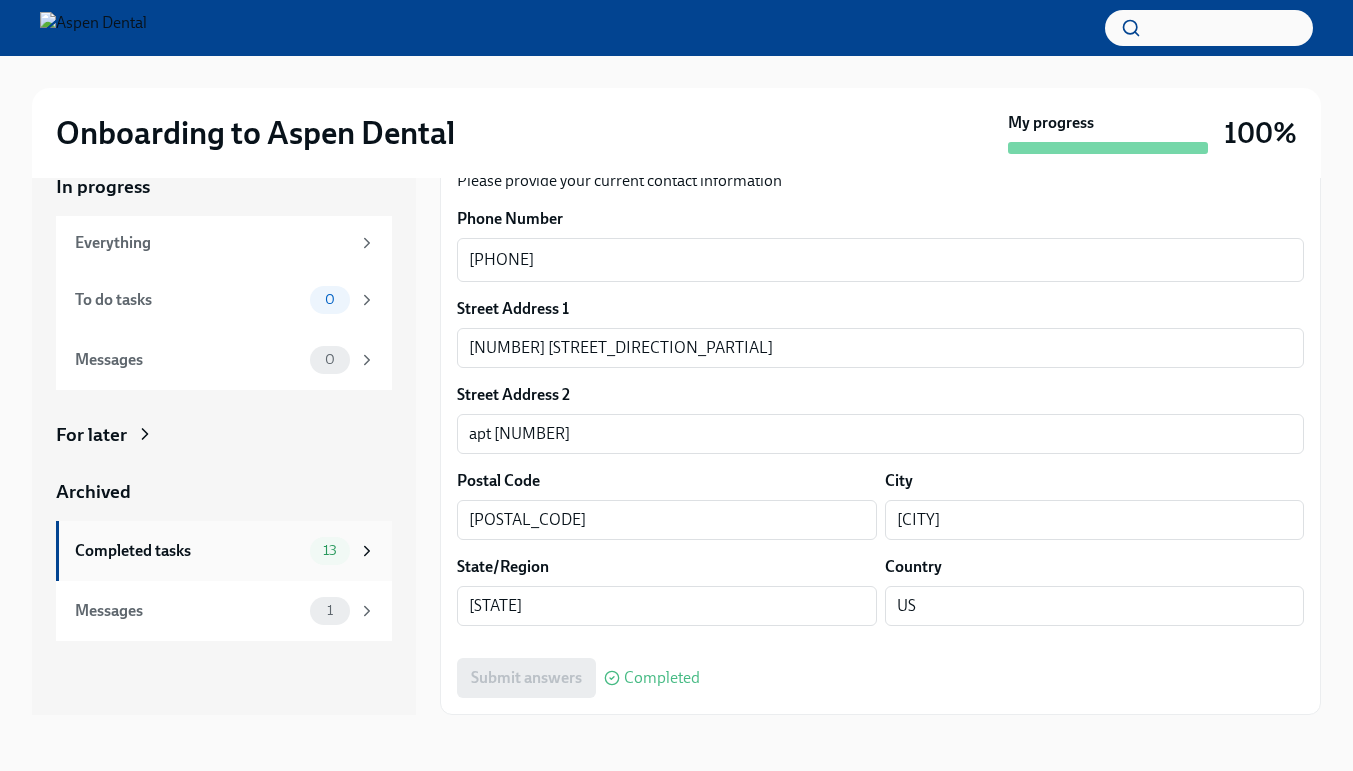 click on "Completed tasks" at bounding box center [188, 551] 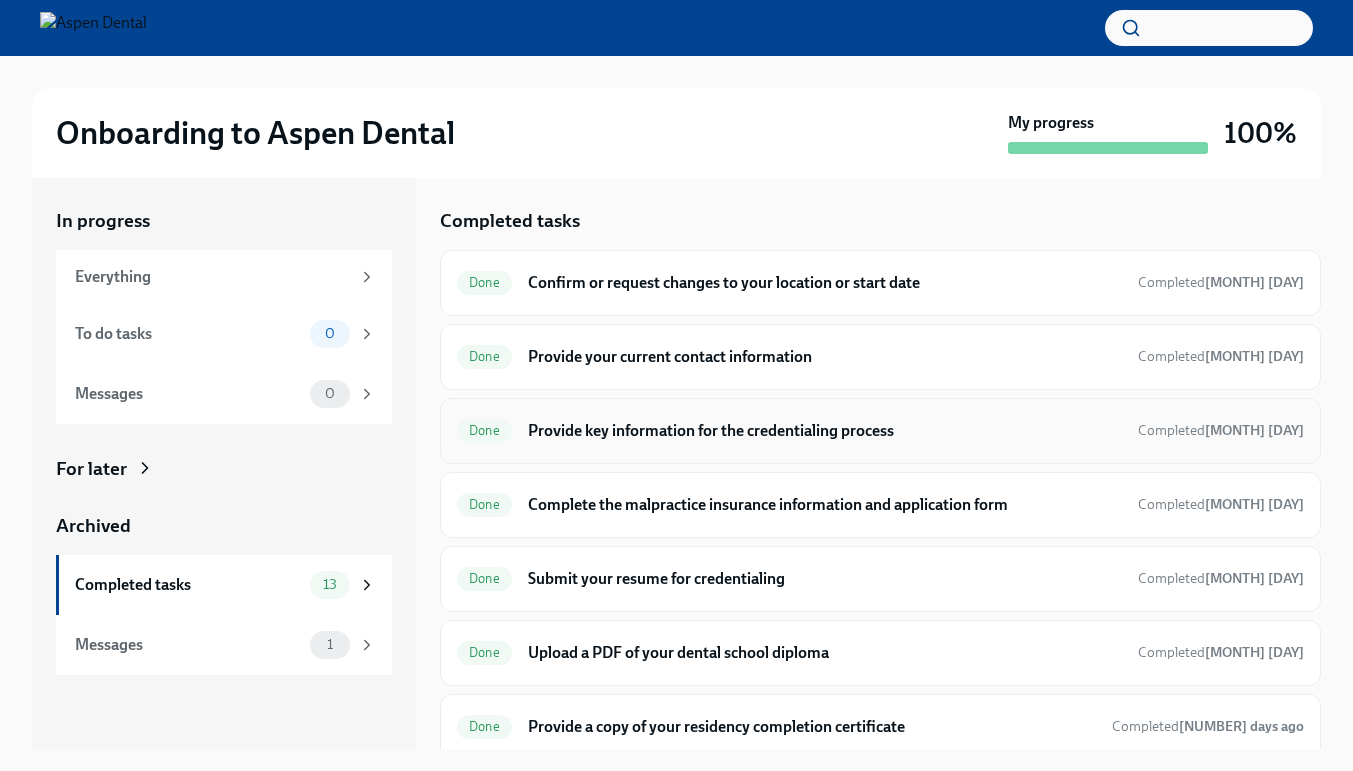 click on "Provide key information for the credentialing process" at bounding box center [825, 431] 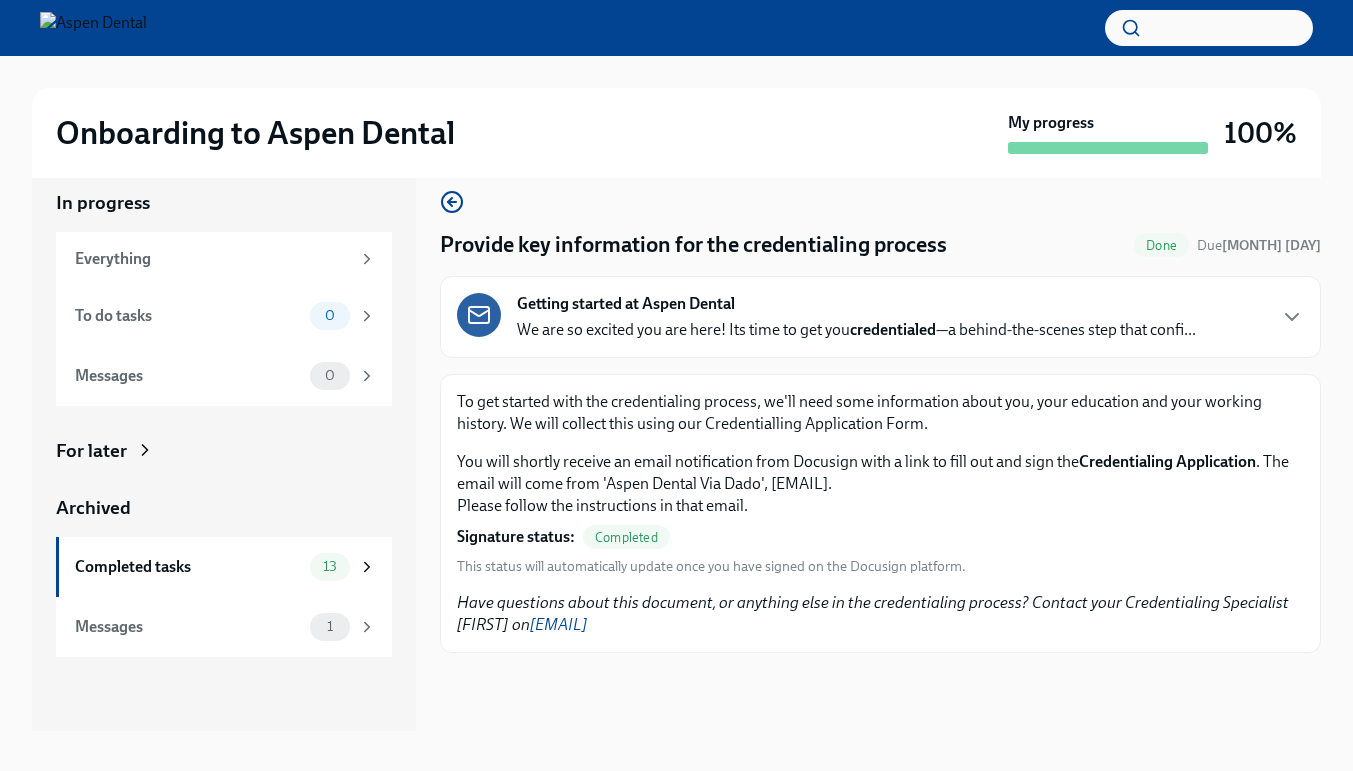 scroll, scrollTop: 31, scrollLeft: 0, axis: vertical 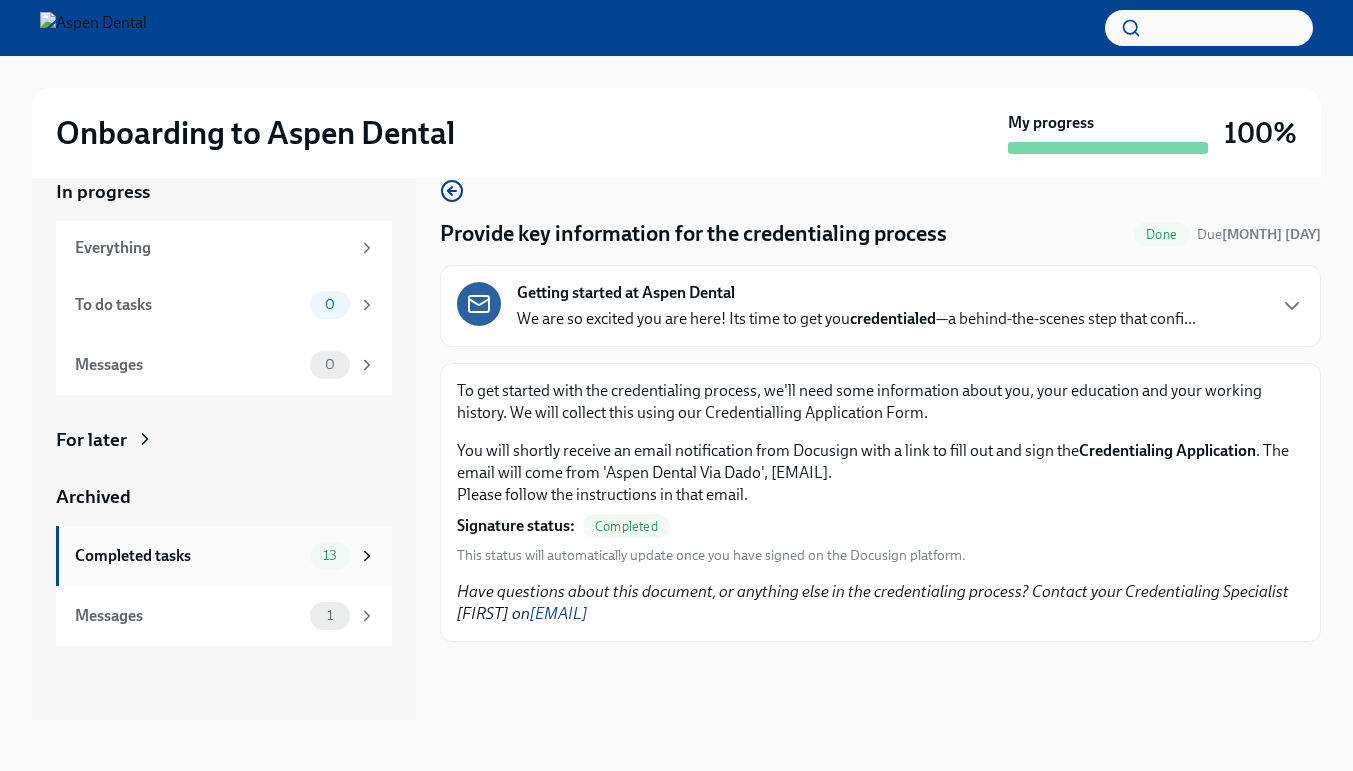 click on "13" at bounding box center (330, 556) 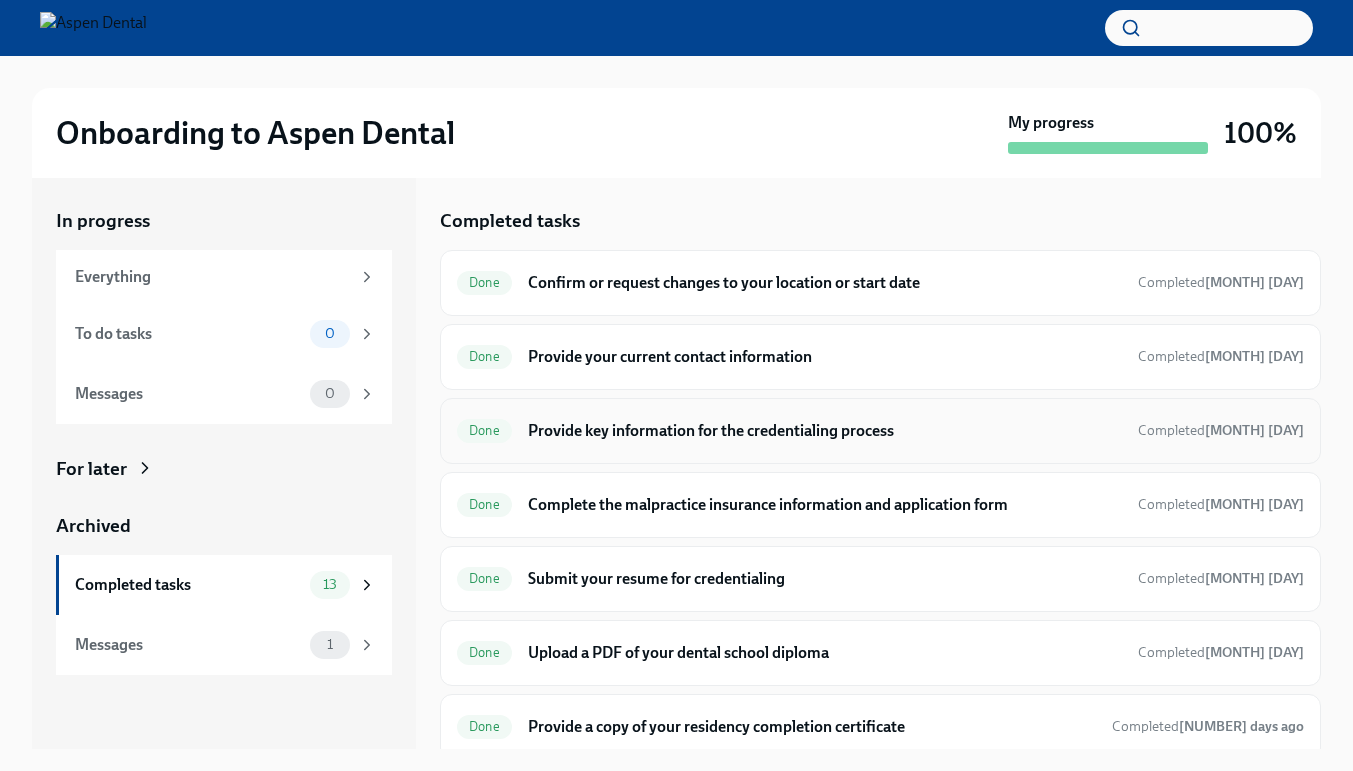 click on "Provide key information for the credentialing process" at bounding box center (825, 431) 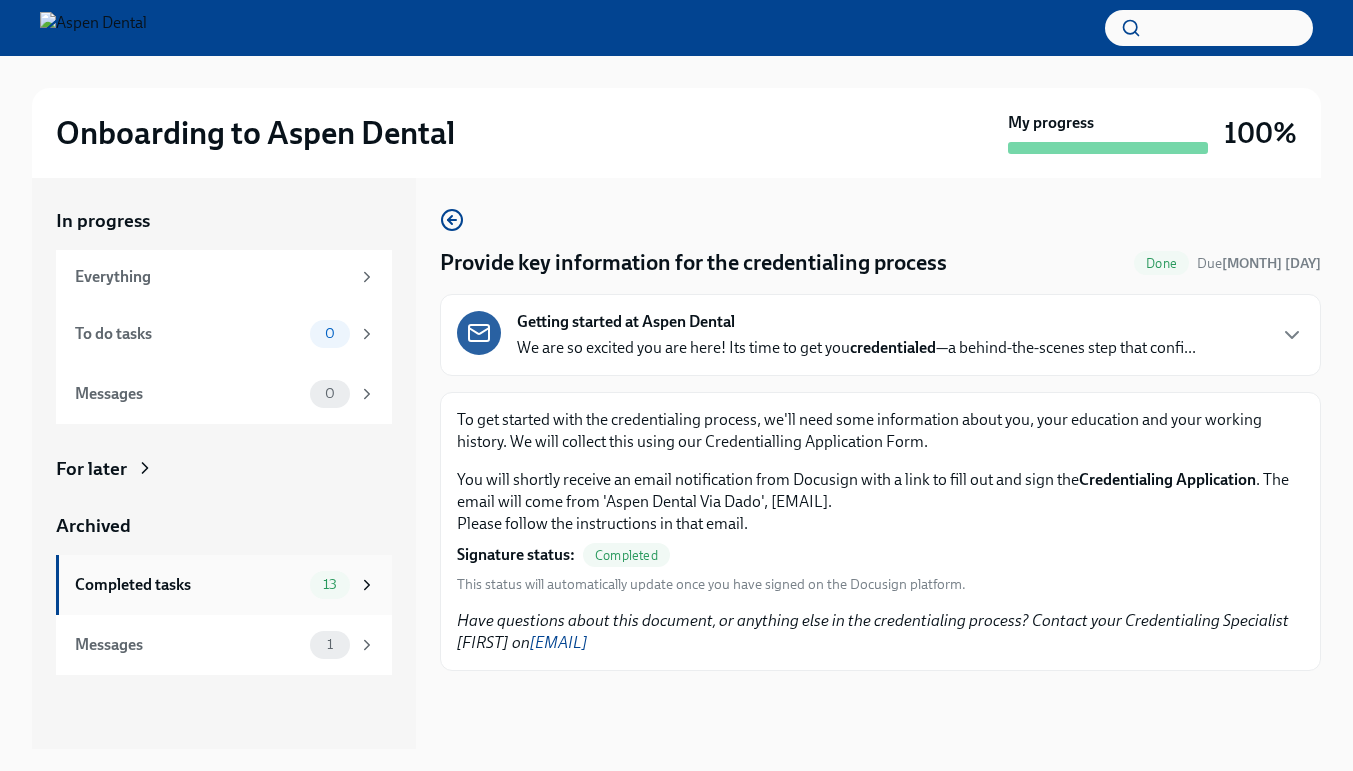click on "Completed tasks 13" at bounding box center [224, 585] 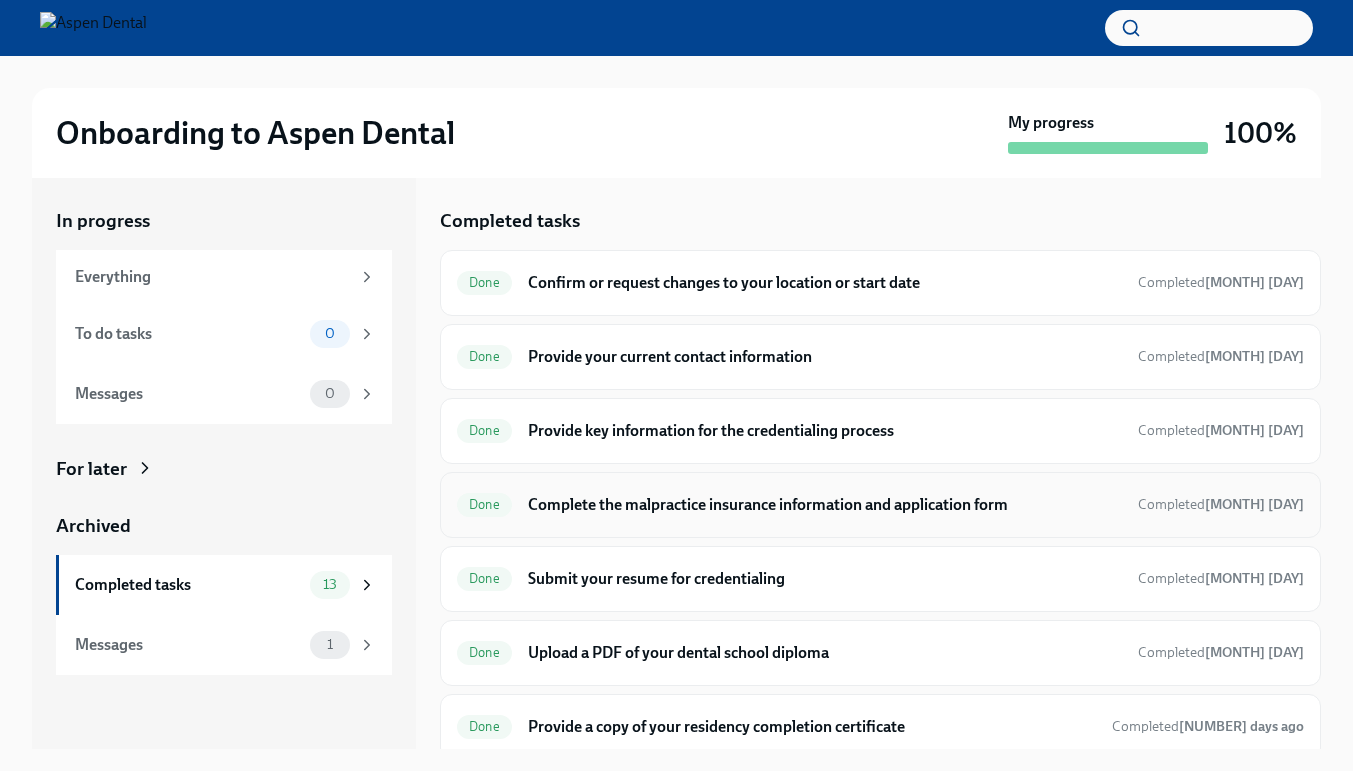 click on "Complete the malpractice insurance information and application form" at bounding box center [825, 505] 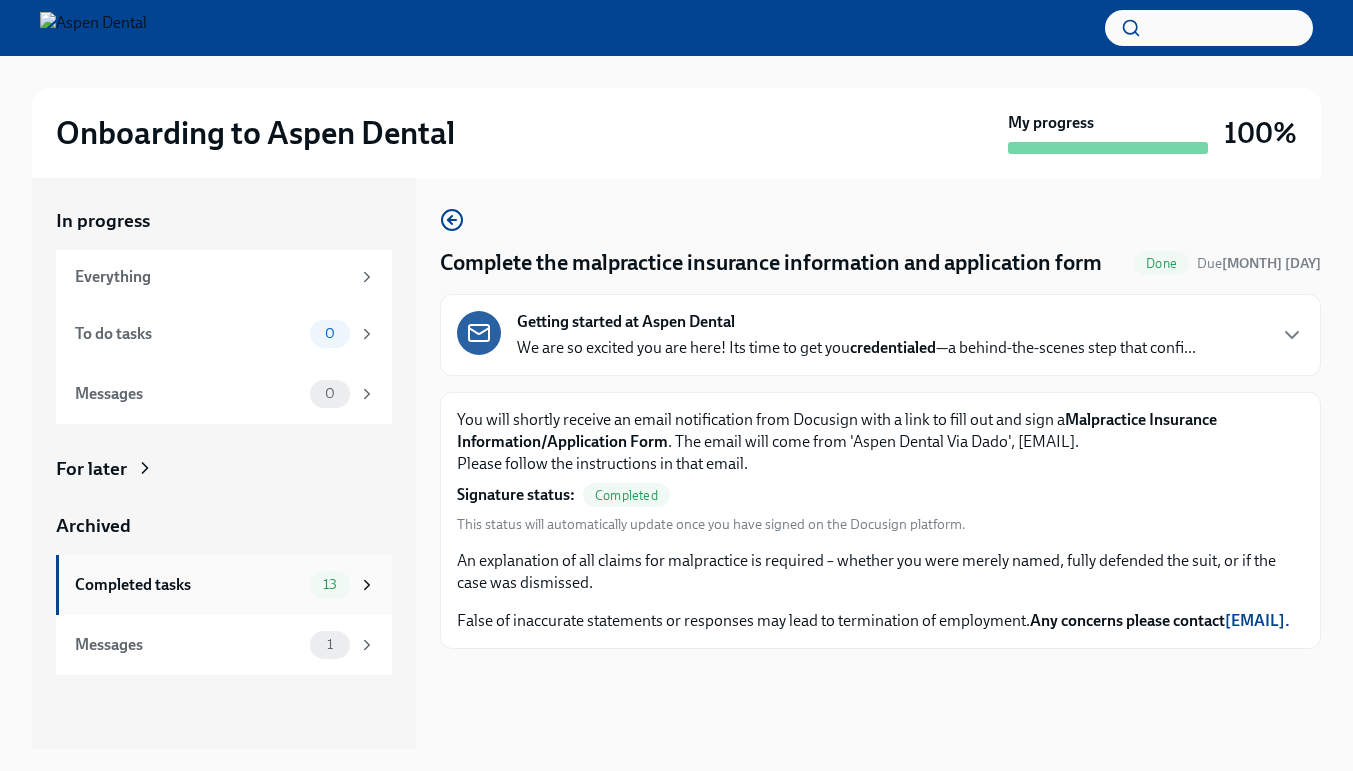 click on "Completed tasks" at bounding box center [188, 585] 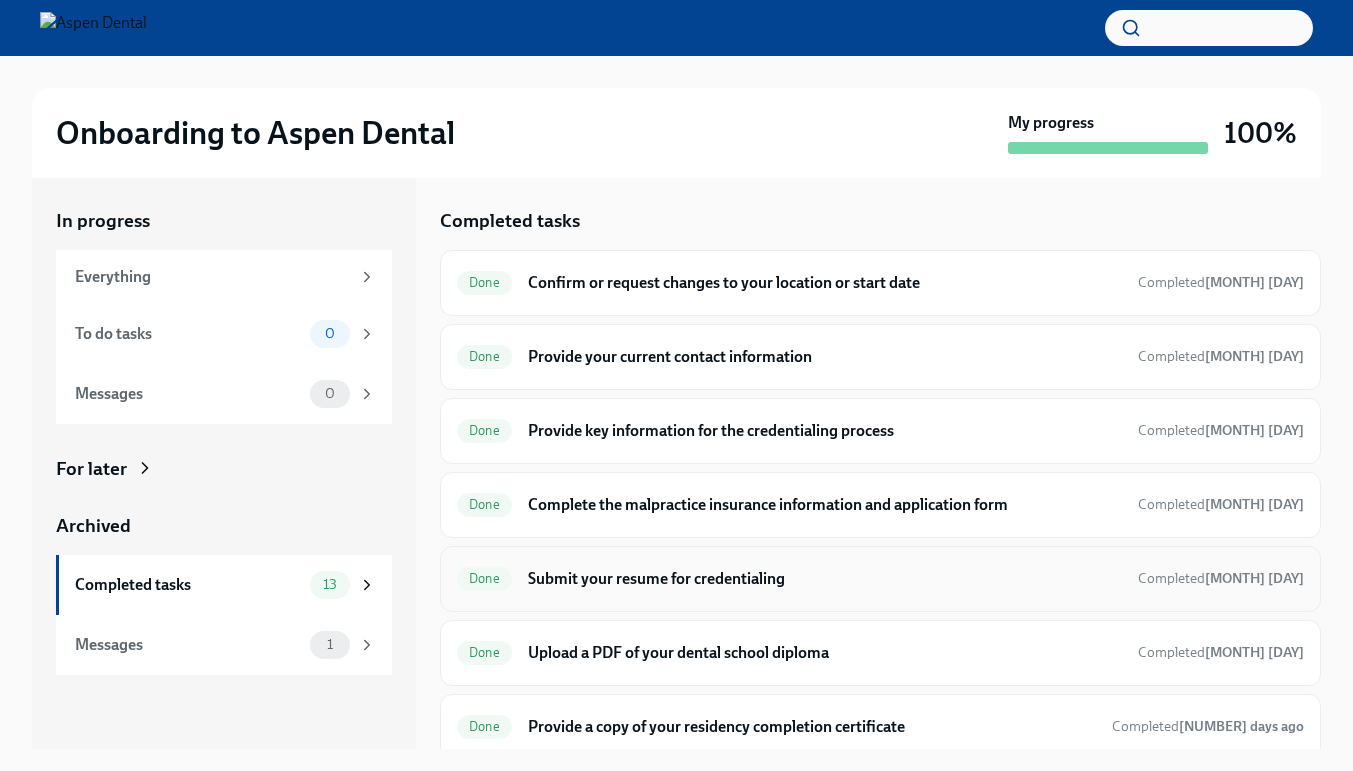 click on "Submit your resume for credentialing" at bounding box center (825, 579) 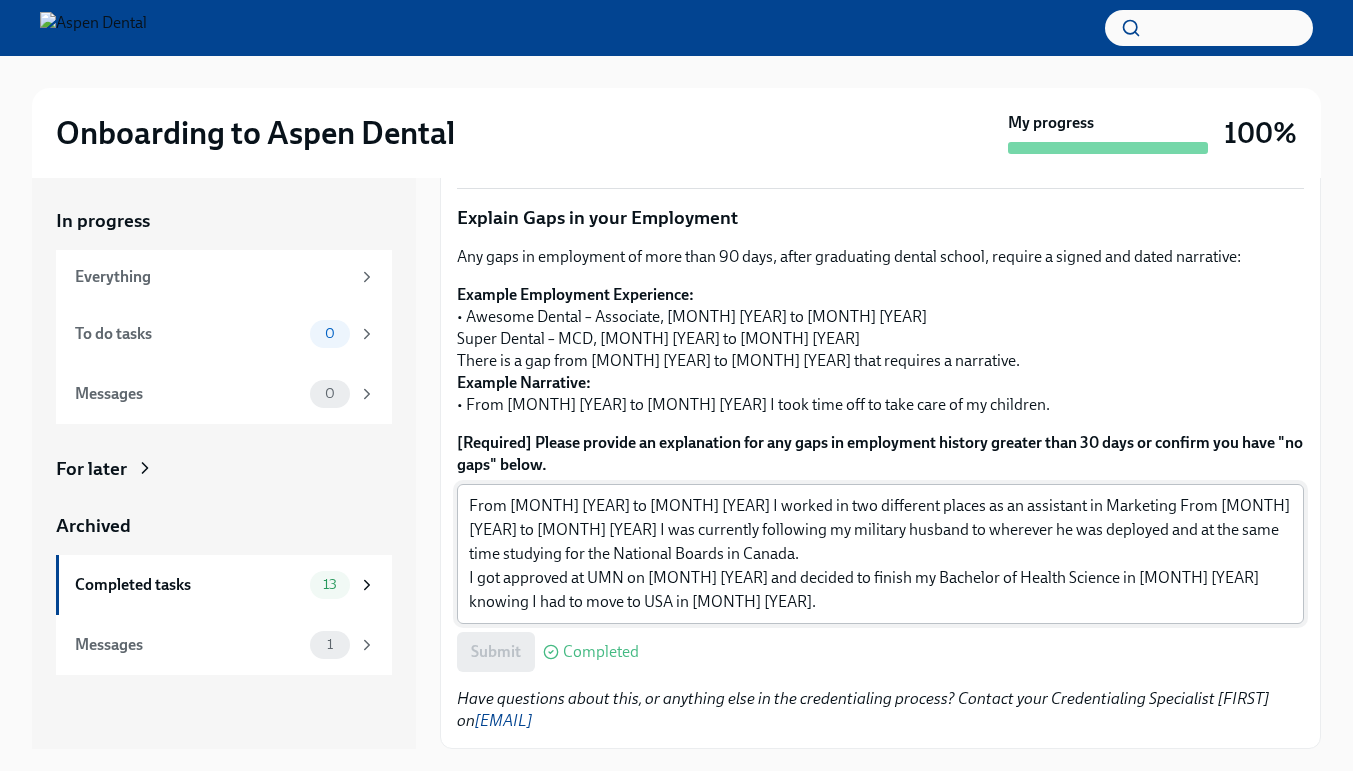 scroll, scrollTop: 656, scrollLeft: 0, axis: vertical 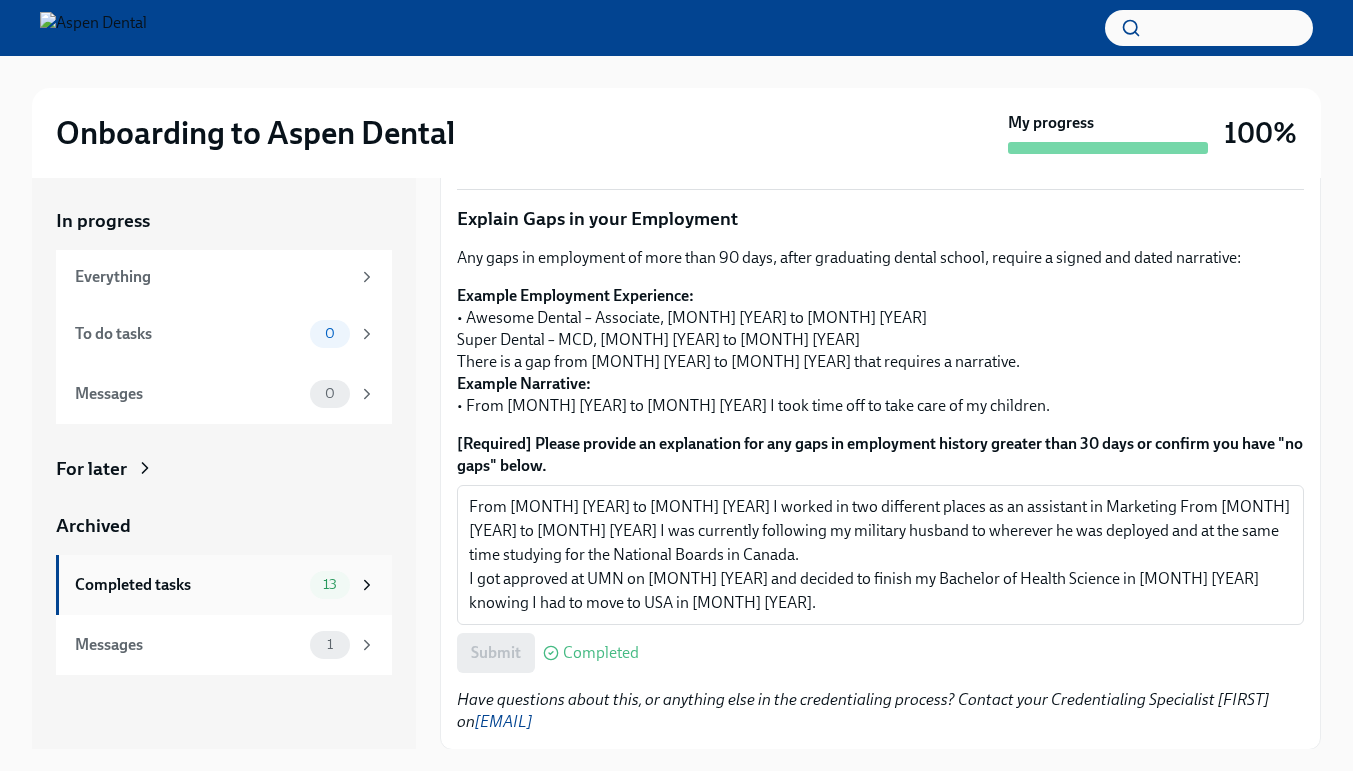 click on "Completed tasks" at bounding box center [188, 585] 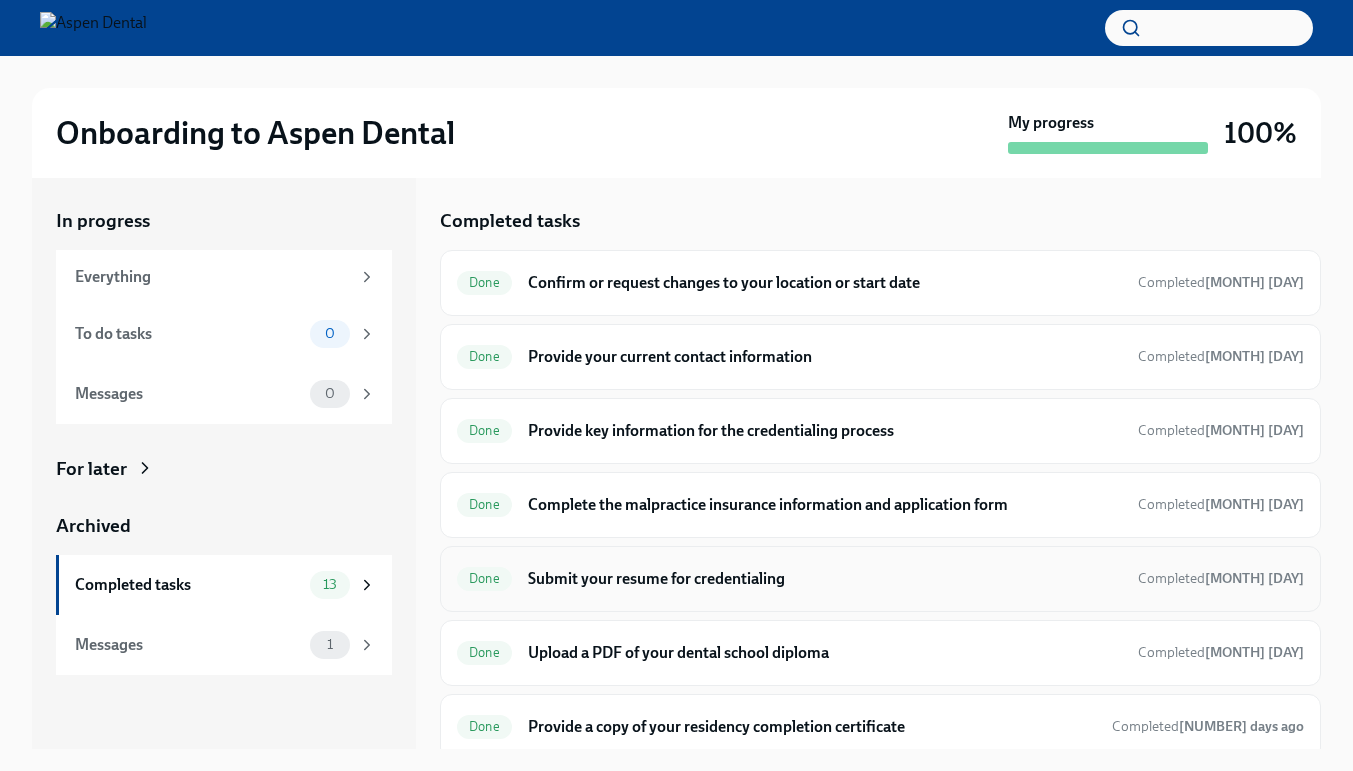 click on "Submit your resume for credentialing" at bounding box center [825, 579] 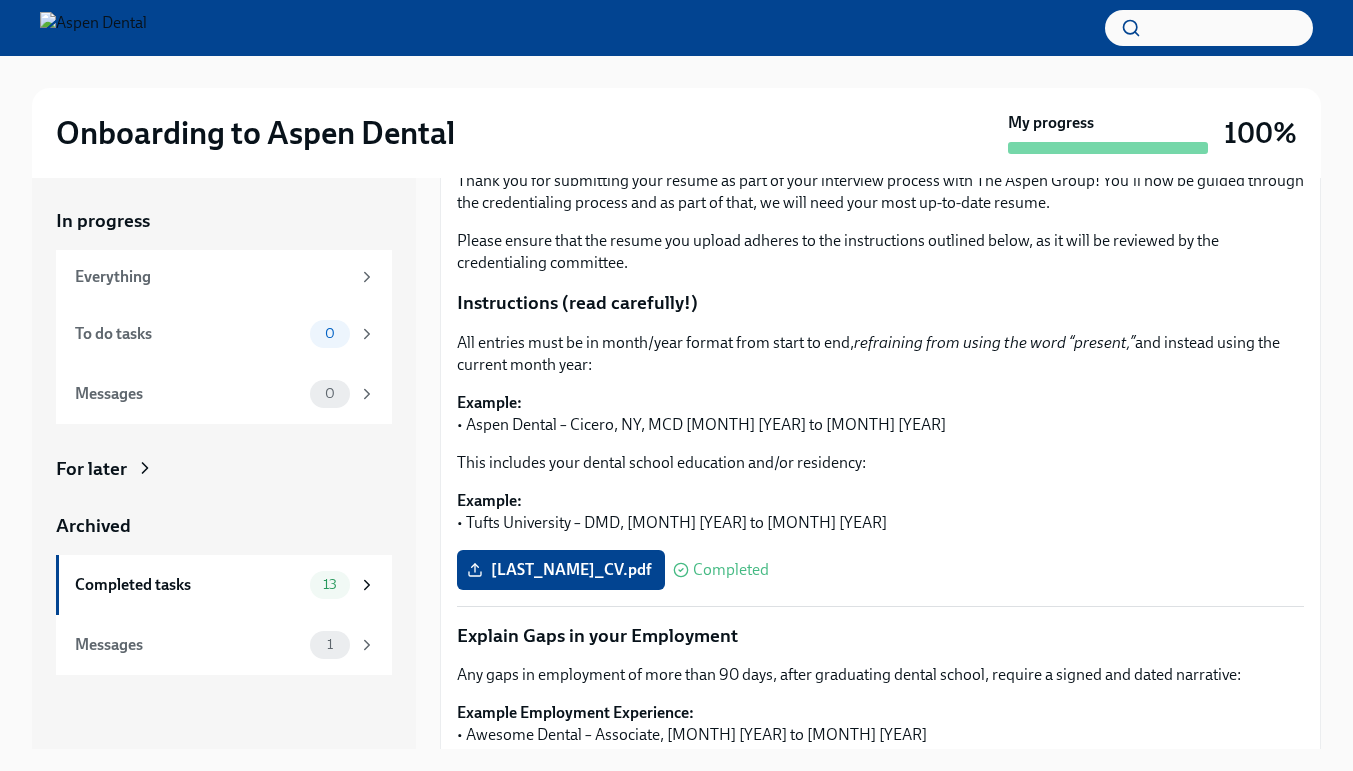 scroll, scrollTop: 264, scrollLeft: 0, axis: vertical 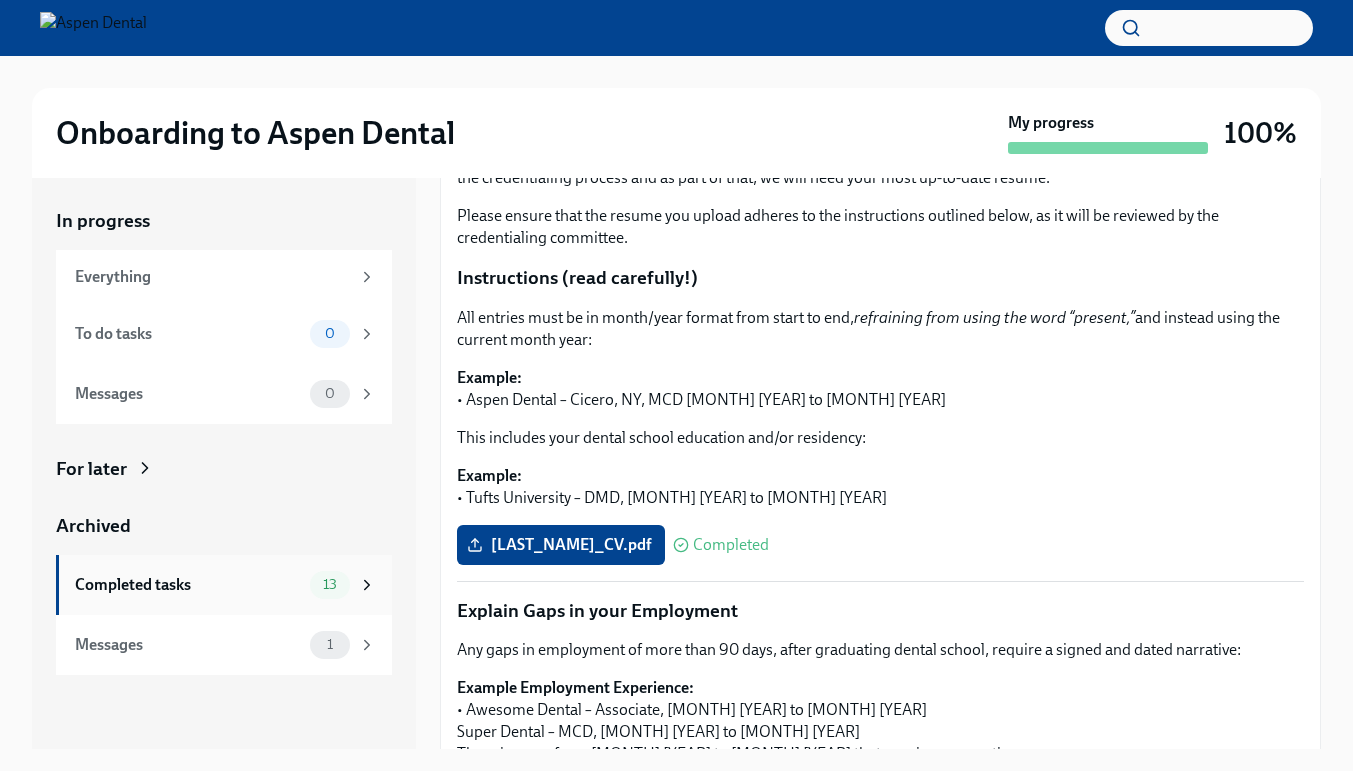 click on "13" at bounding box center [330, 585] 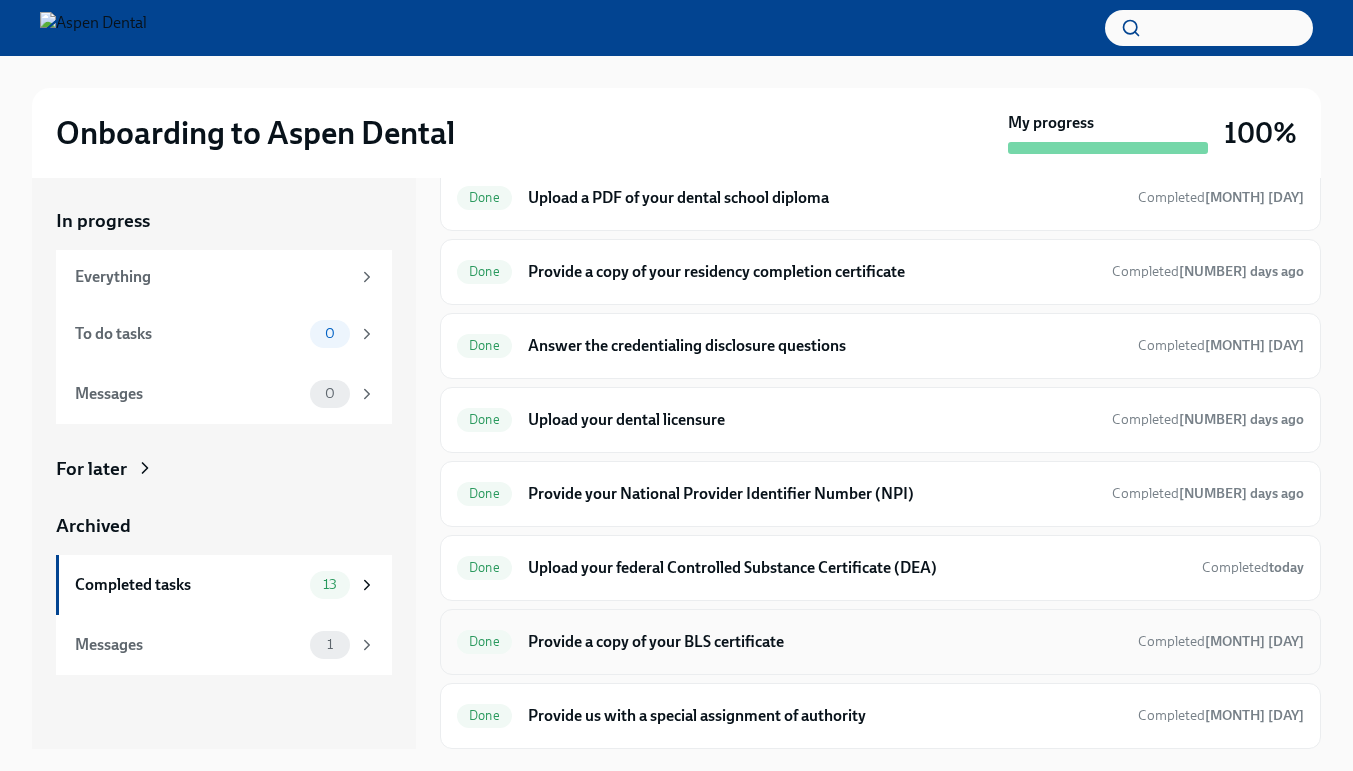 scroll, scrollTop: 454, scrollLeft: 0, axis: vertical 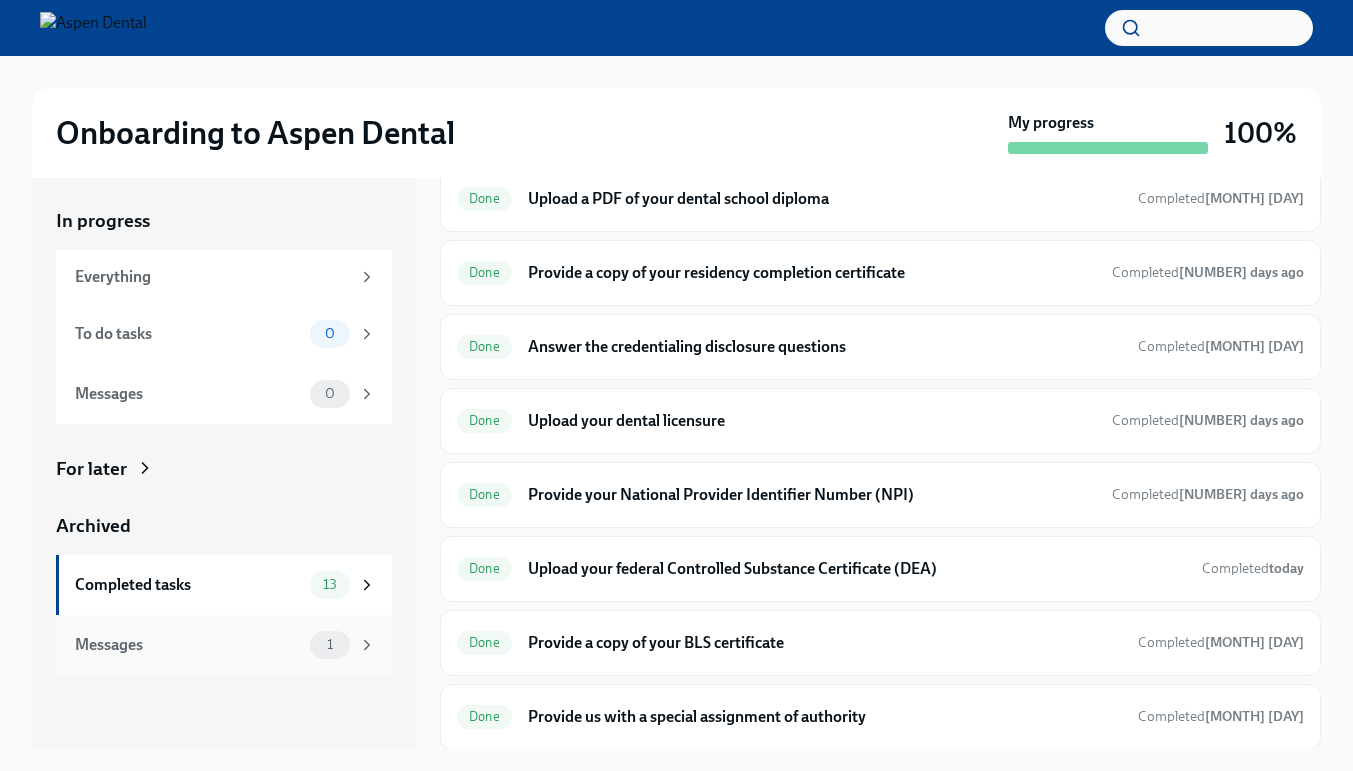 click on "Messages 1" at bounding box center (224, 645) 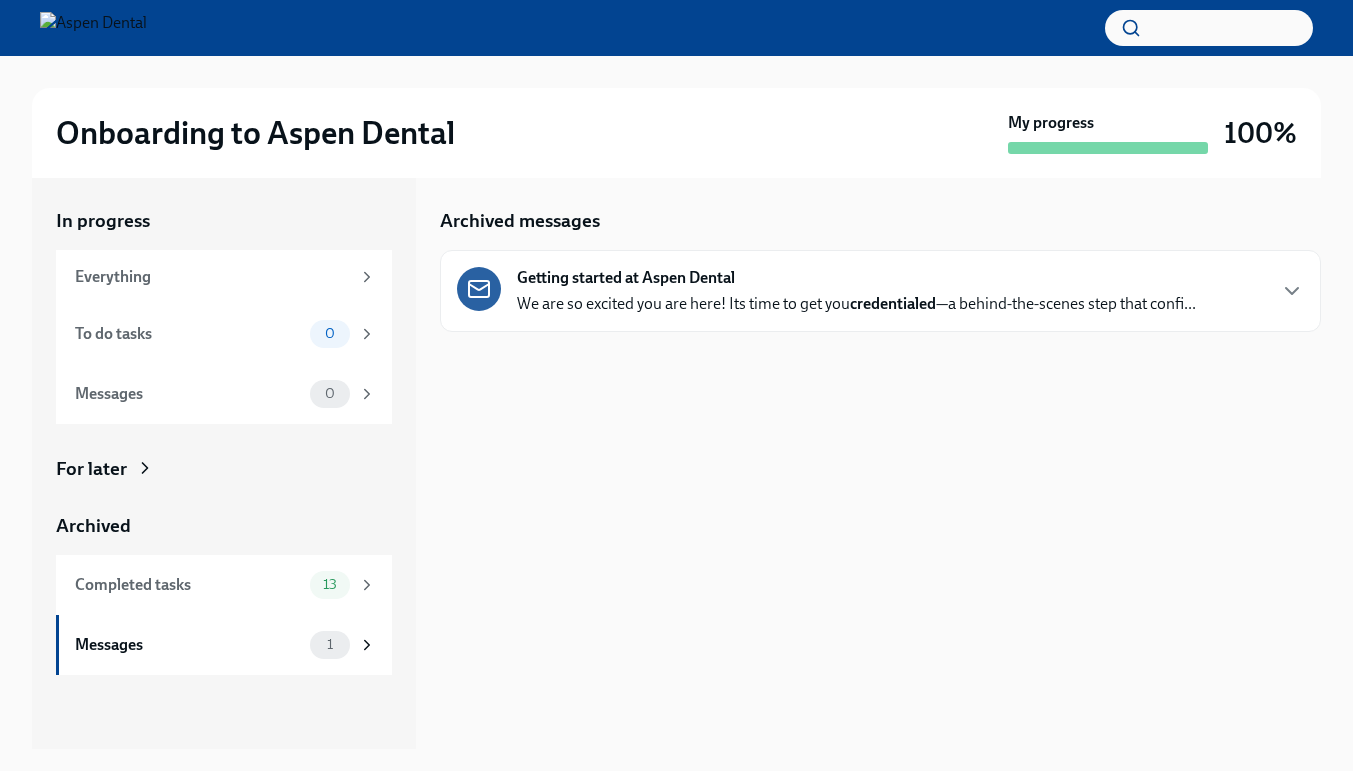 click on "We are so excited you are here! Its time to get you  credentialed —a behind-the-scenes step that confi..." at bounding box center [856, 304] 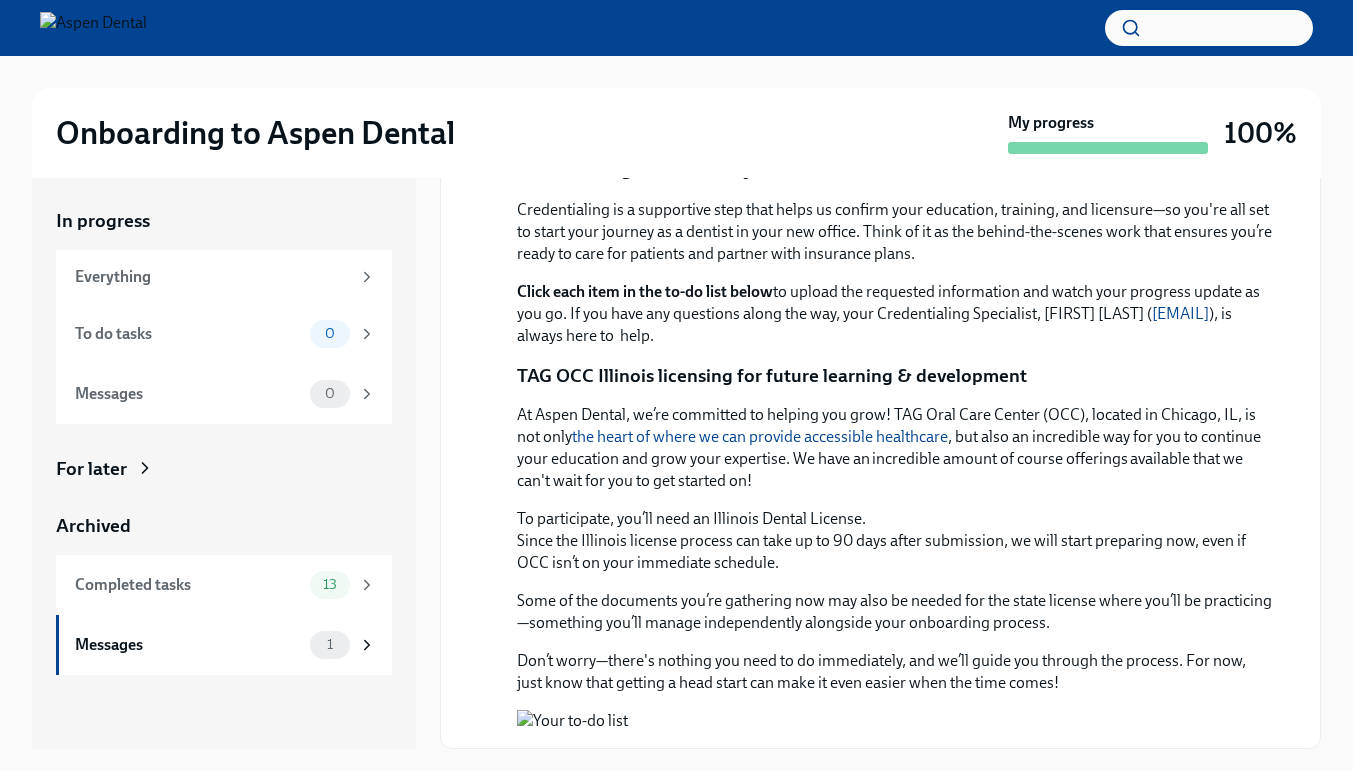 scroll, scrollTop: 1557, scrollLeft: 0, axis: vertical 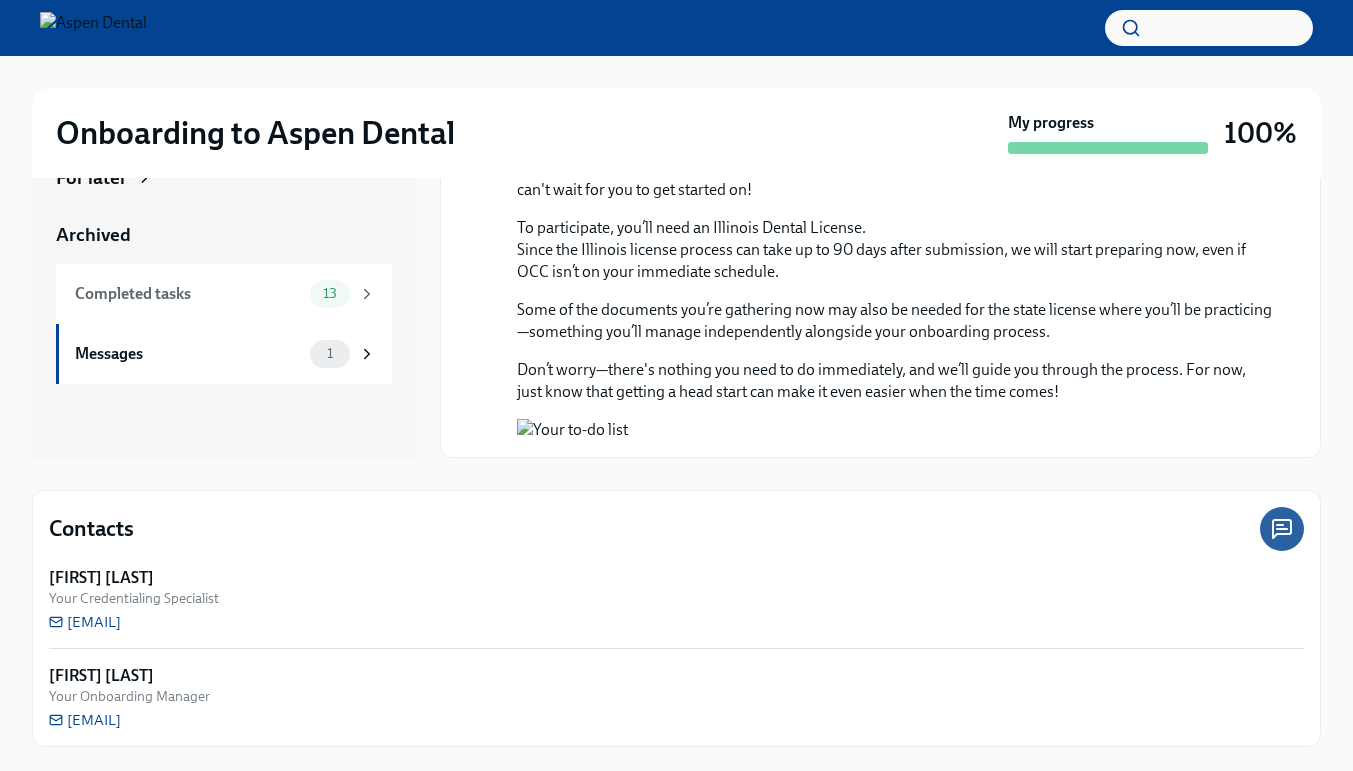 click at bounding box center (894, 430) 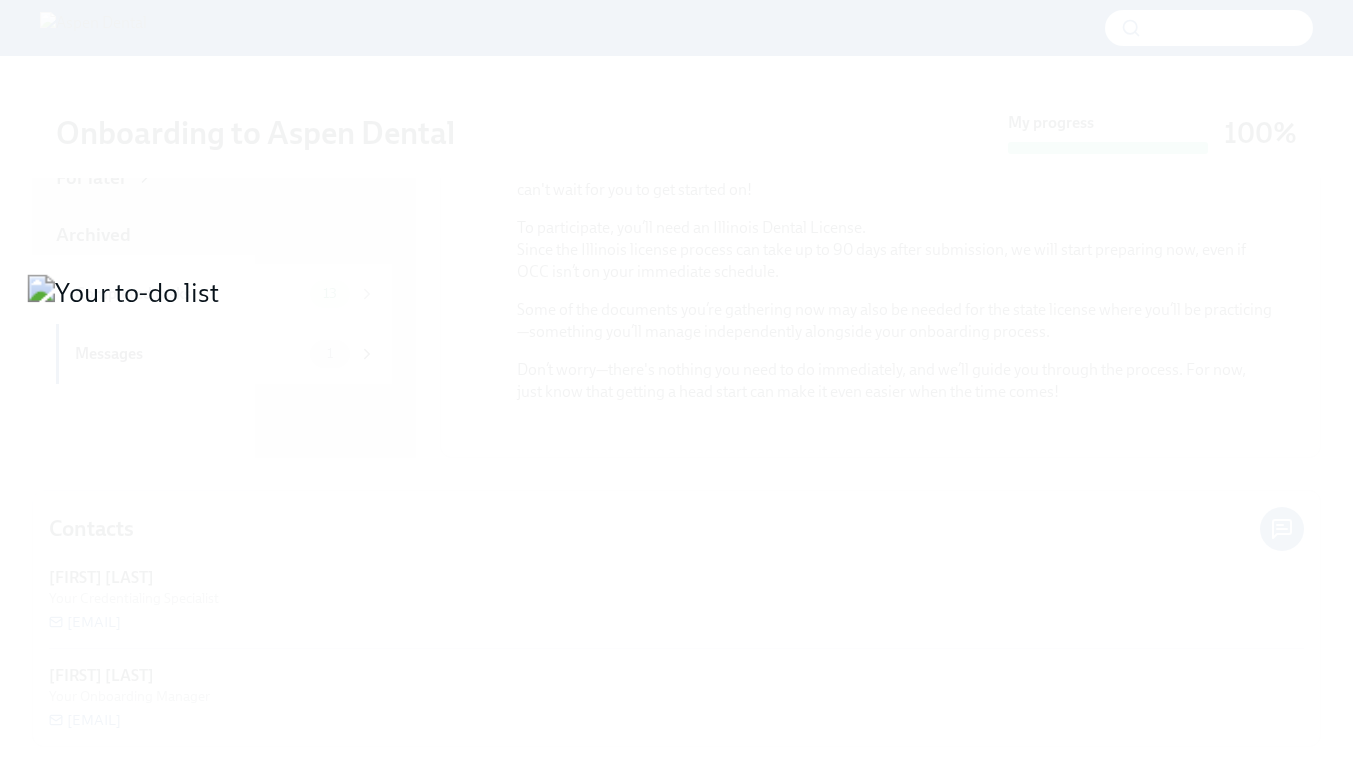 click at bounding box center (676, 385) 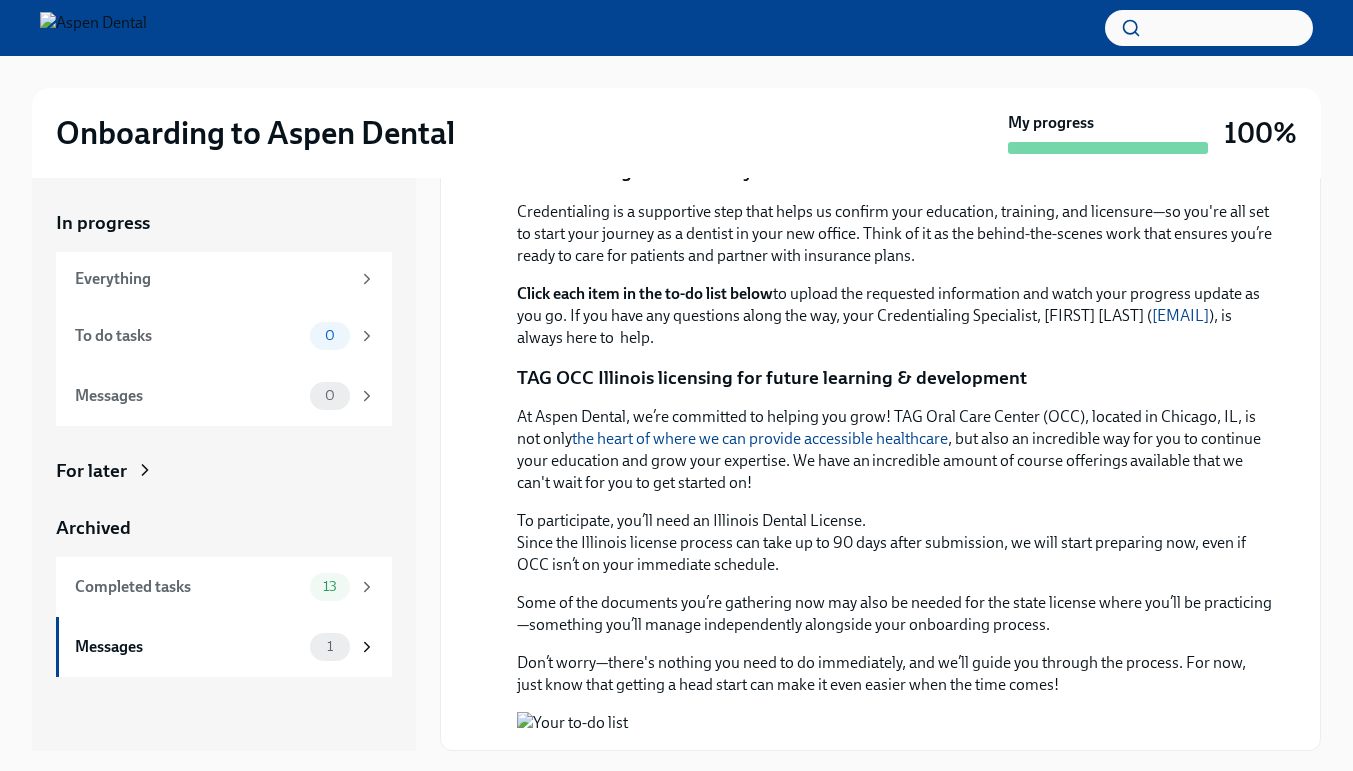 scroll, scrollTop: 0, scrollLeft: 0, axis: both 